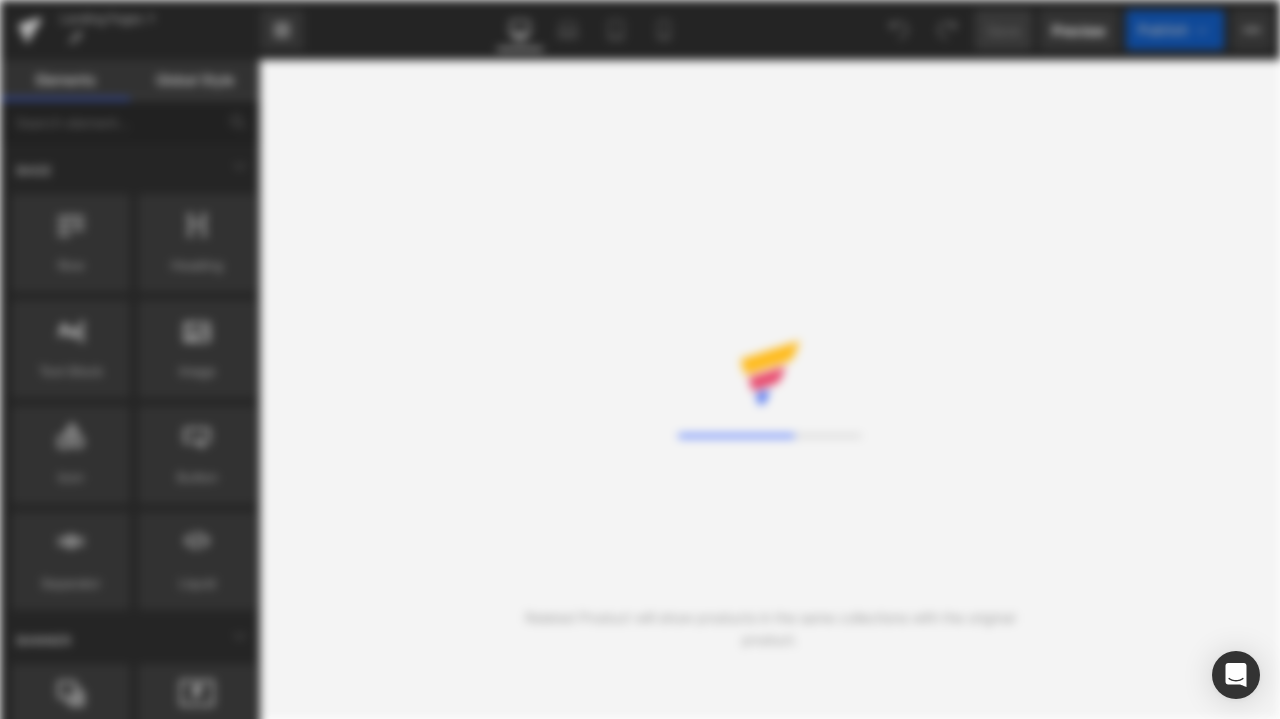 scroll, scrollTop: 0, scrollLeft: 0, axis: both 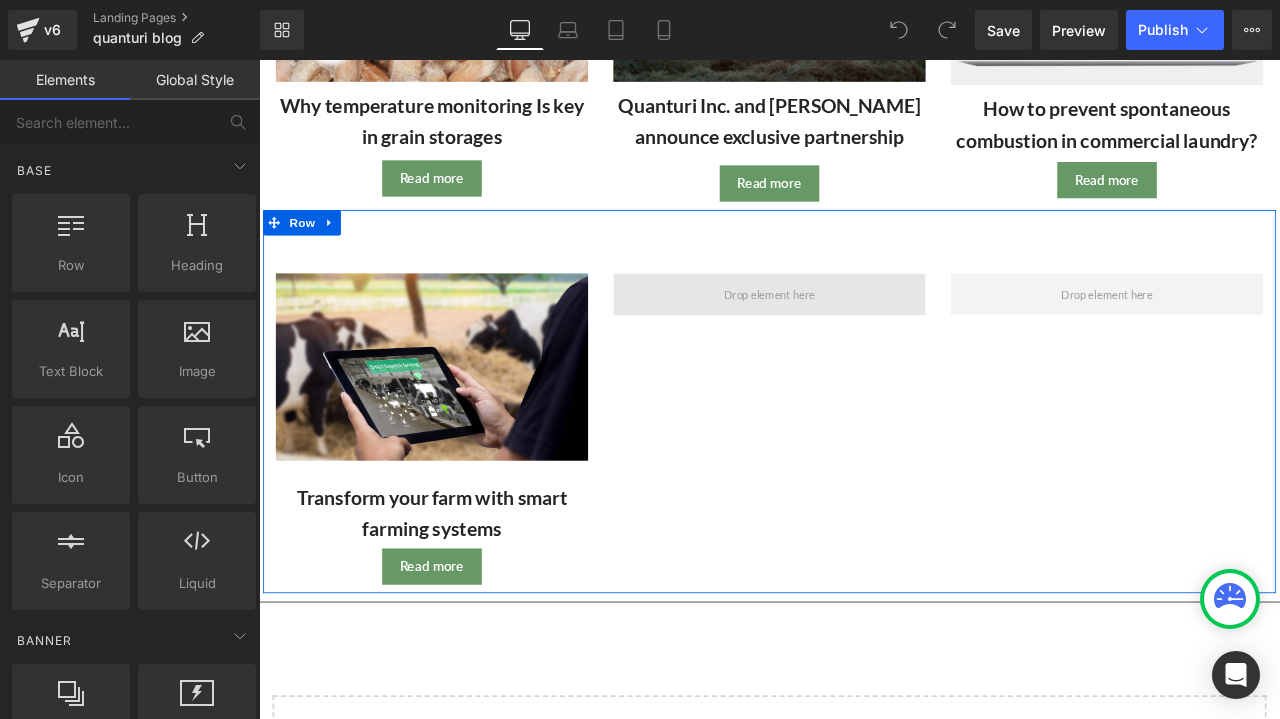click at bounding box center [864, 337] 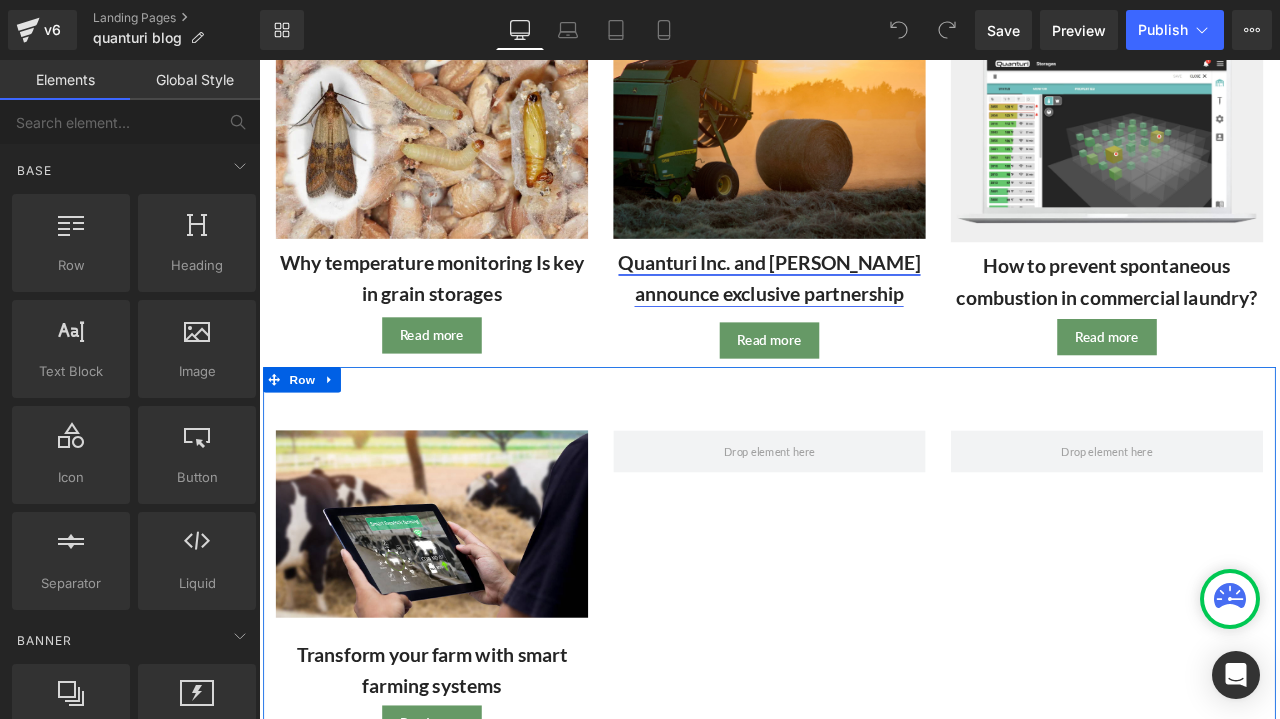 scroll, scrollTop: 300, scrollLeft: 0, axis: vertical 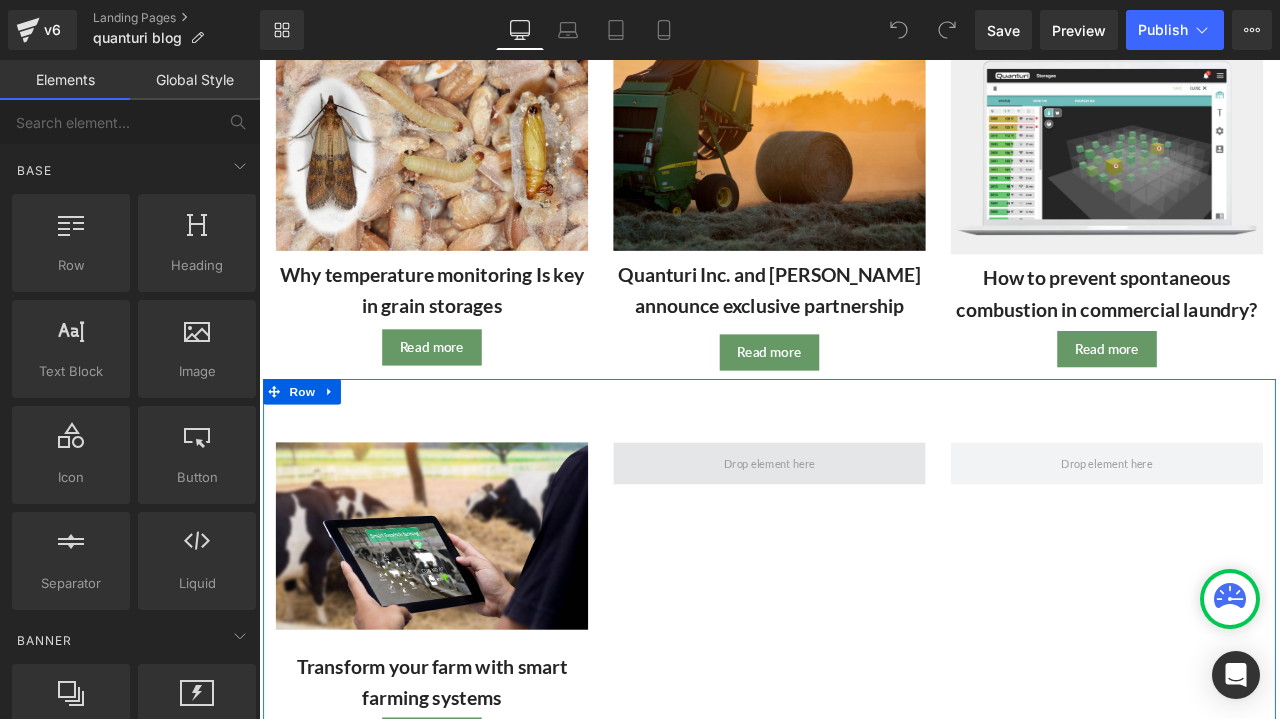 click at bounding box center [864, 537] 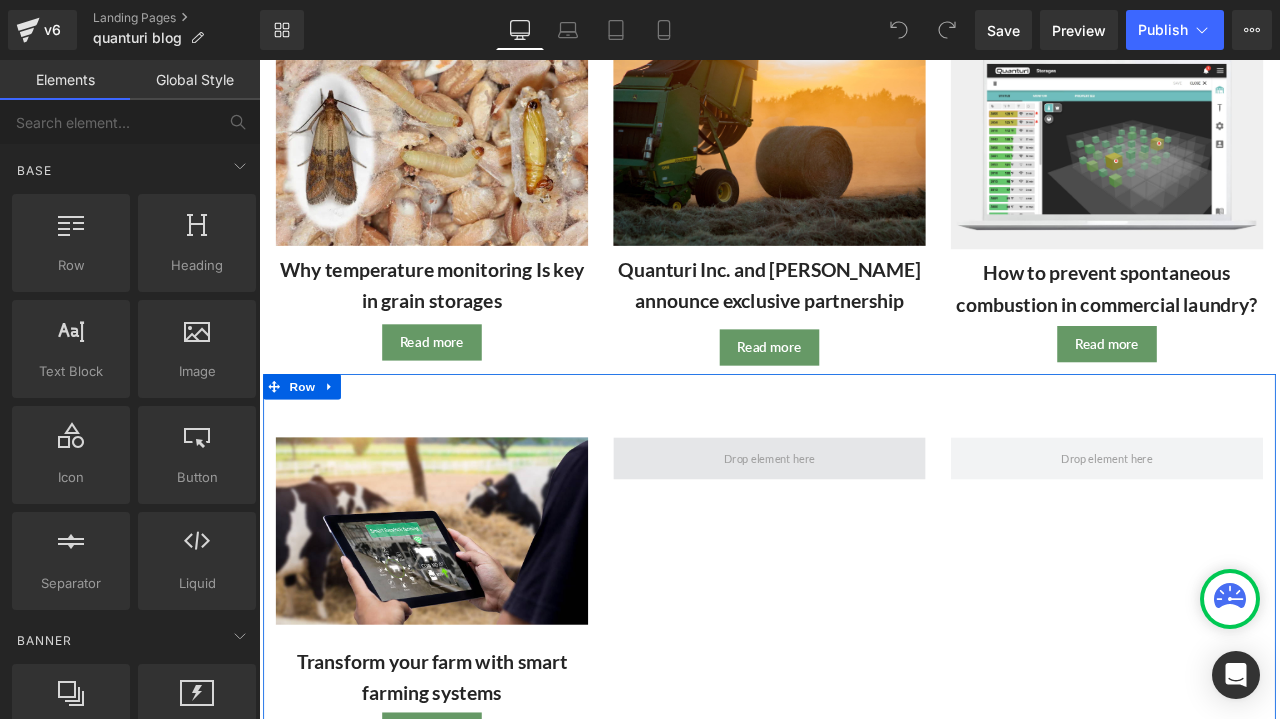 scroll, scrollTop: 600, scrollLeft: 0, axis: vertical 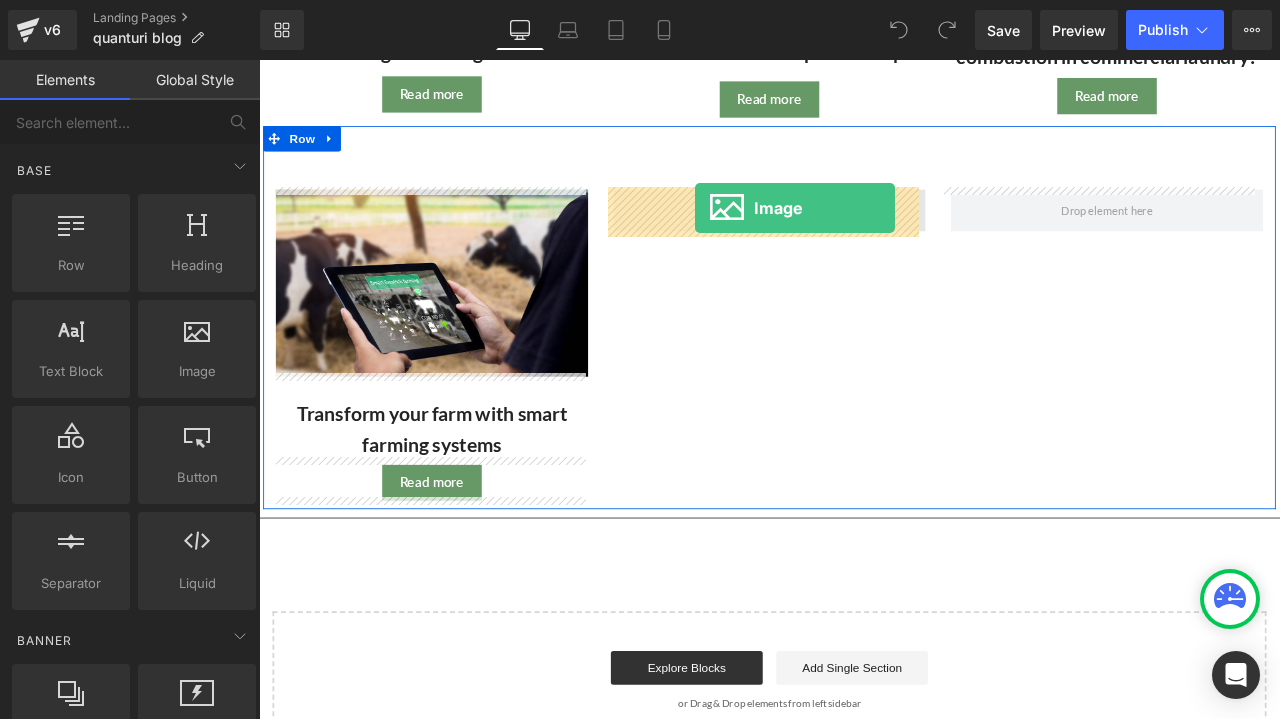 drag, startPoint x: 454, startPoint y: 413, endPoint x: 768, endPoint y: 237, distance: 359.96112 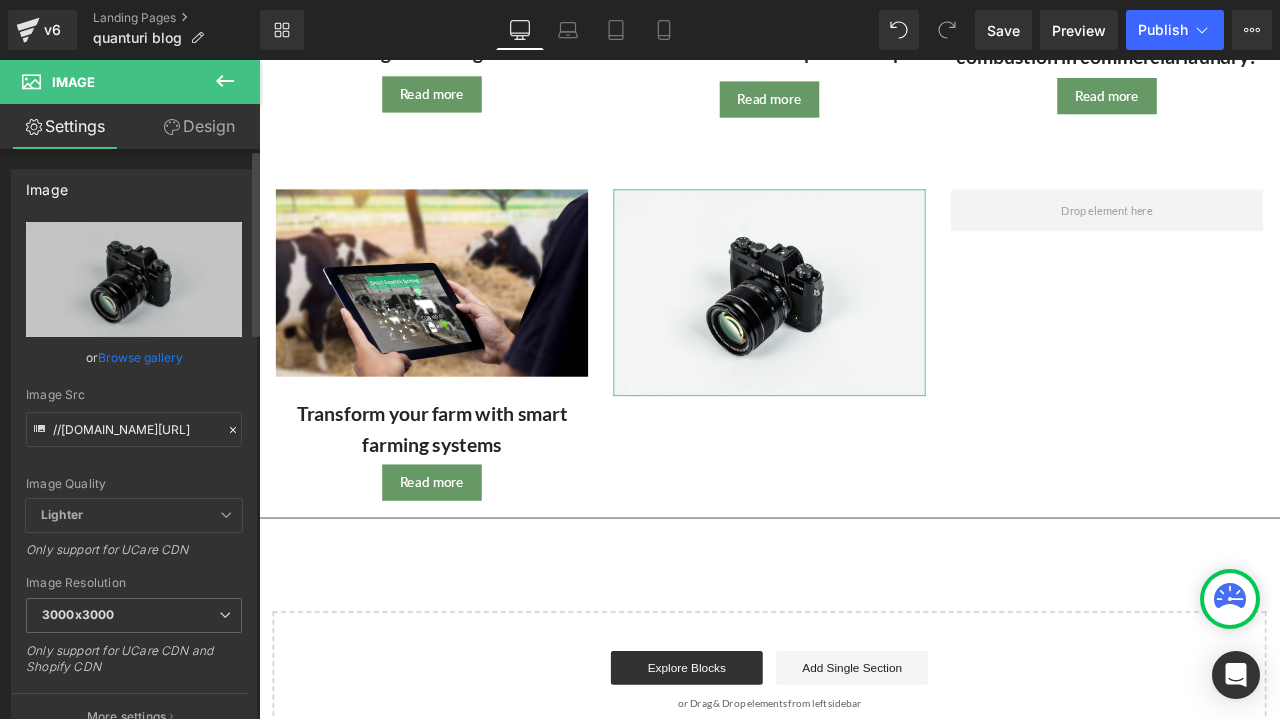 click on "Browse gallery" at bounding box center [140, 357] 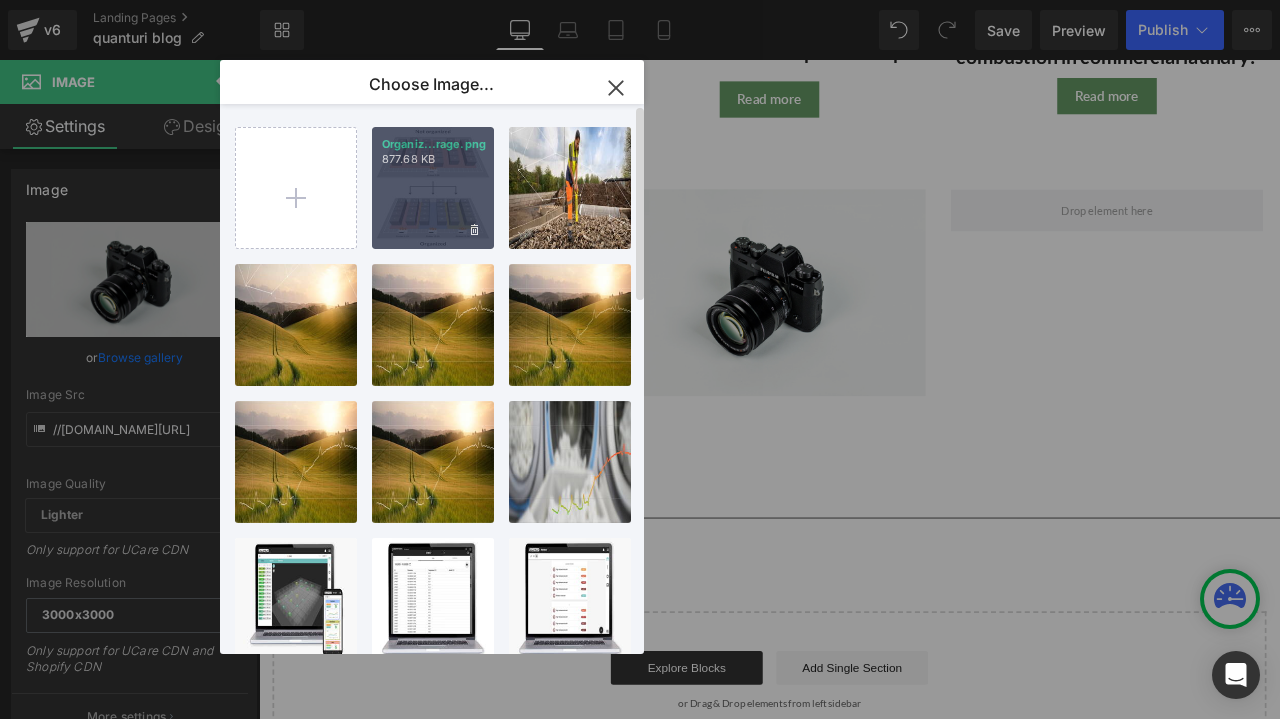 click on "Organiz...rage.png 877.68 KB" at bounding box center [433, 188] 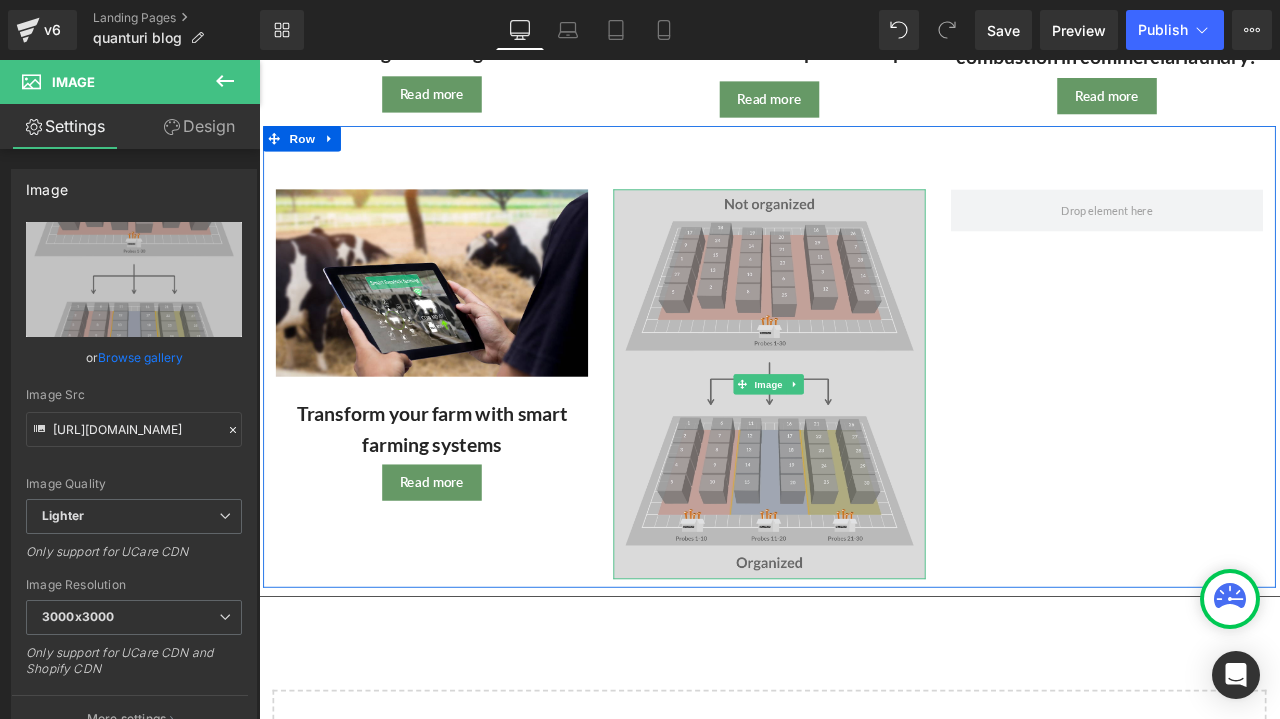 drag, startPoint x: 1021, startPoint y: 669, endPoint x: 1024, endPoint y: 524, distance: 145.03104 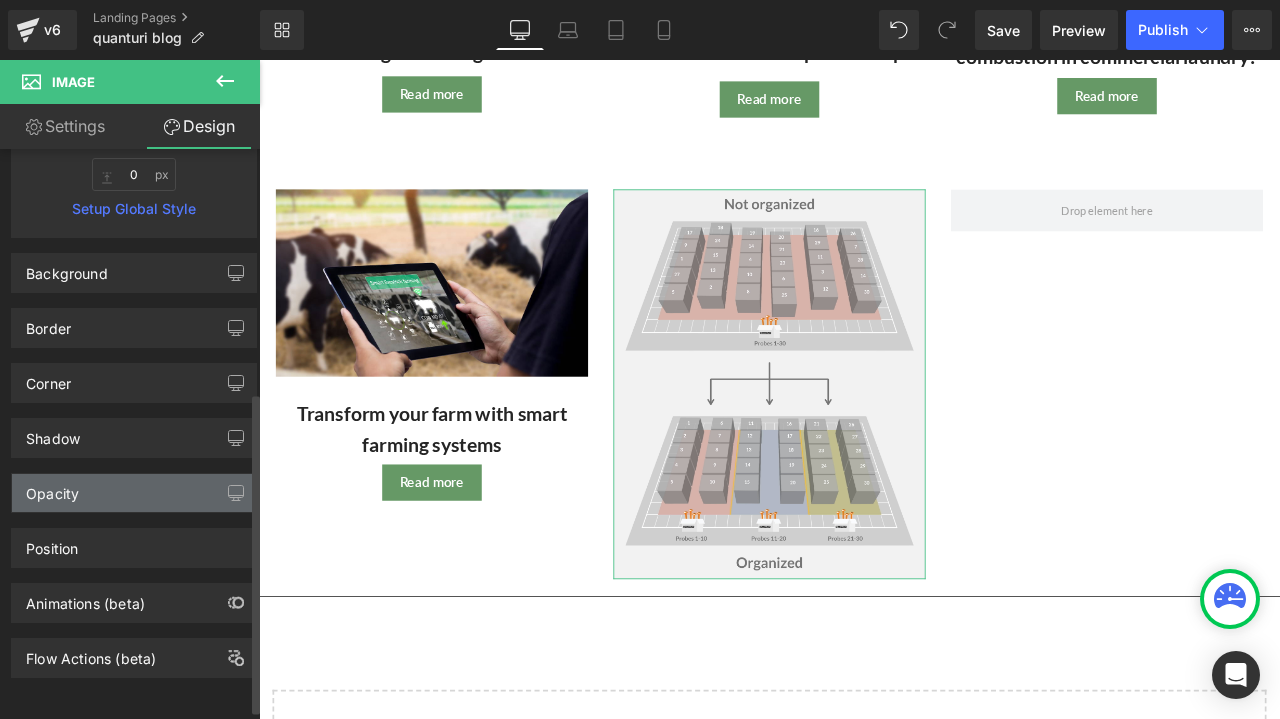 scroll, scrollTop: 449, scrollLeft: 0, axis: vertical 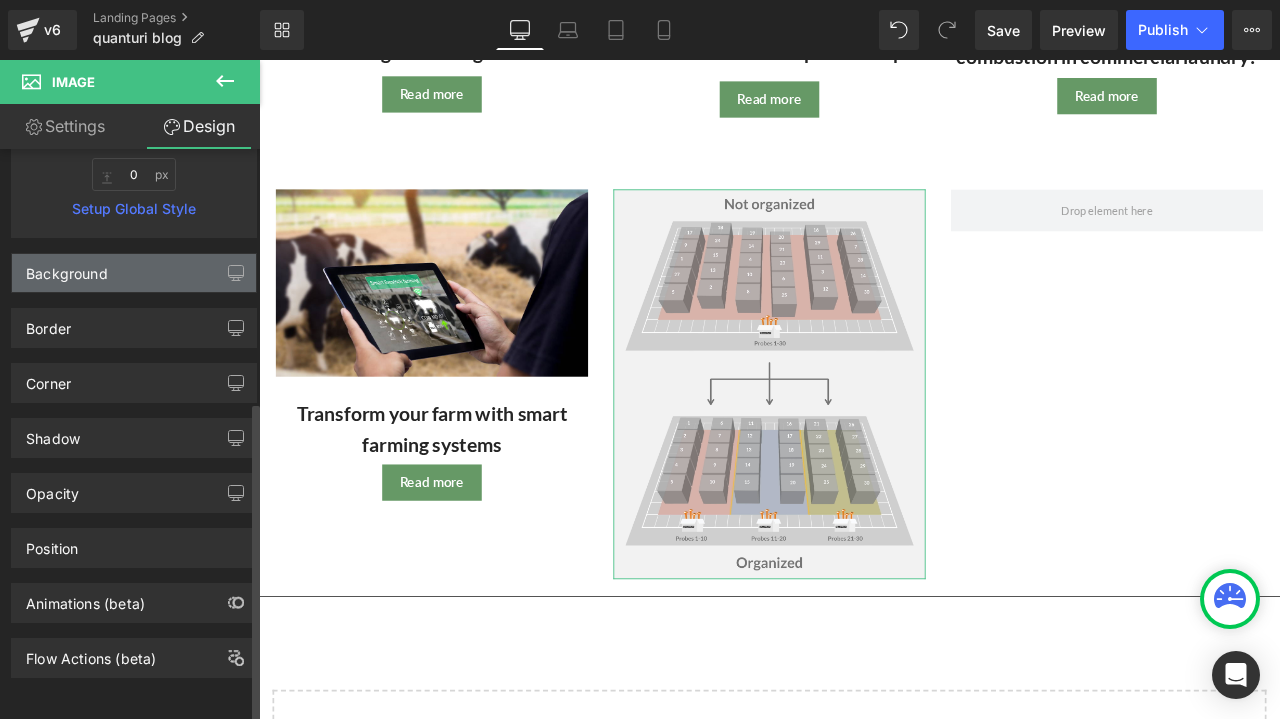 click on "Background" at bounding box center (134, 273) 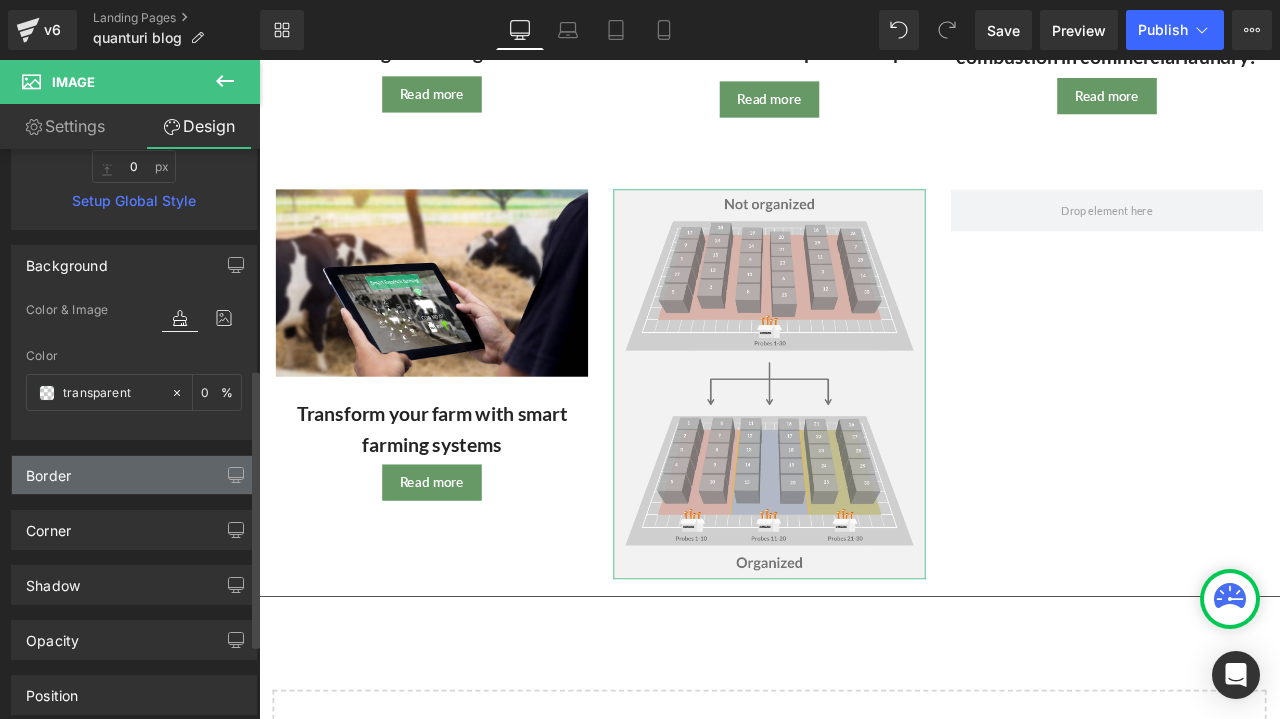 click on "Border" at bounding box center [134, 475] 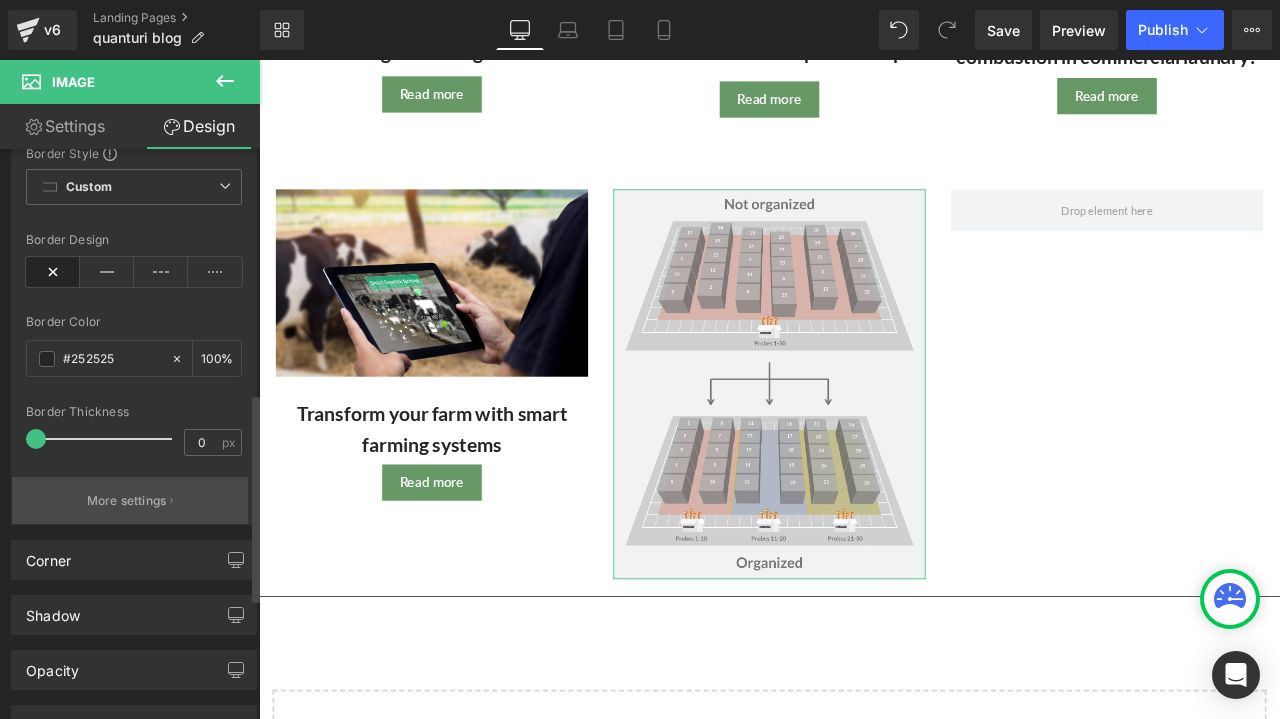 scroll, scrollTop: 995, scrollLeft: 0, axis: vertical 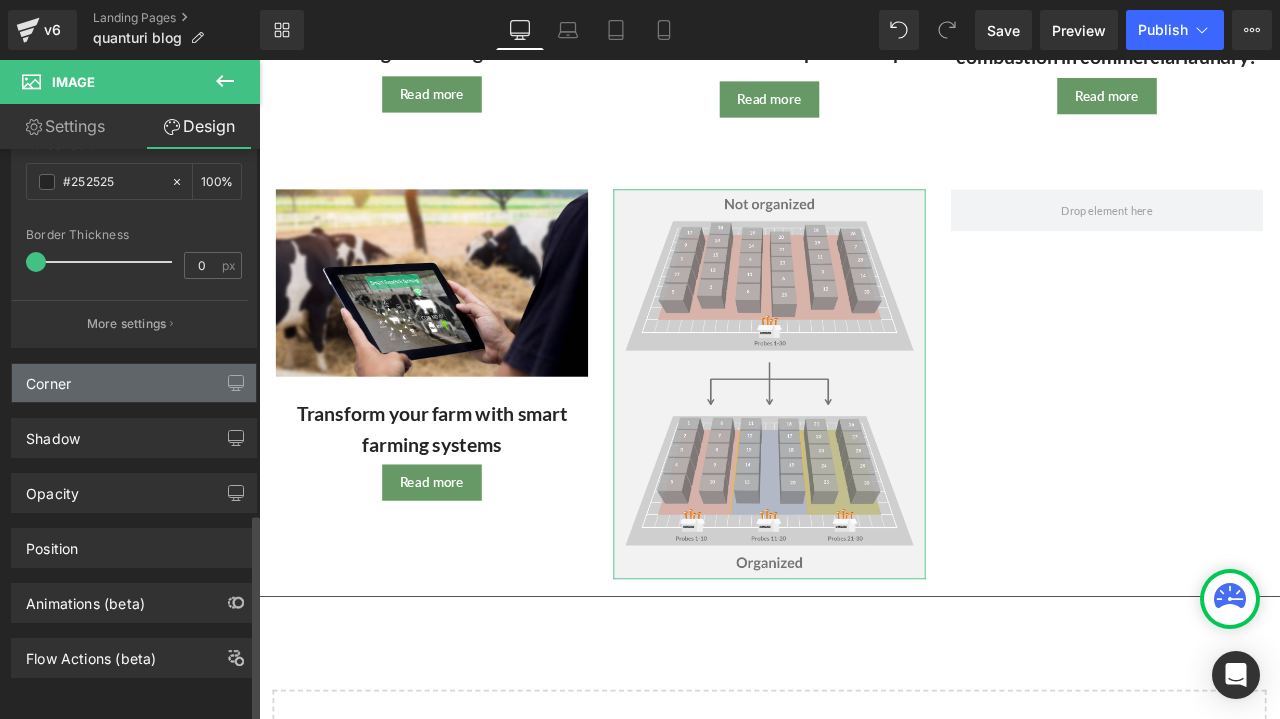 click on "Corner" at bounding box center (134, 383) 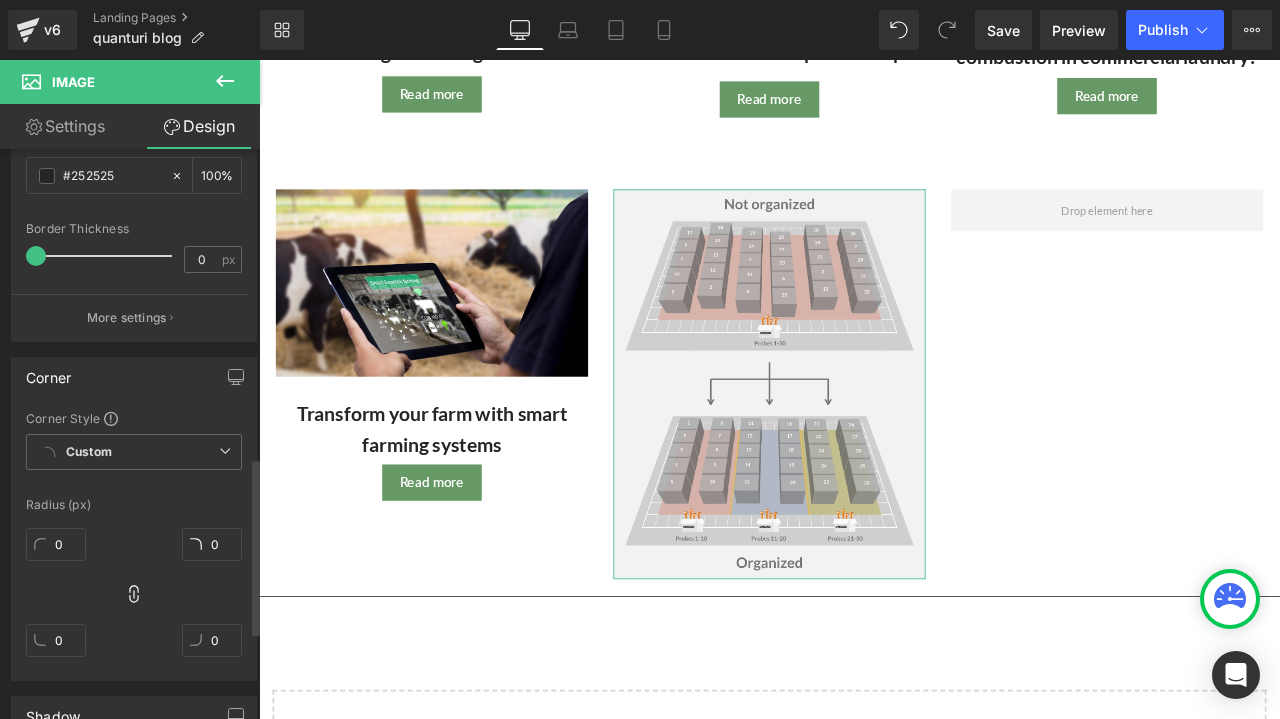 scroll, scrollTop: 1279, scrollLeft: 0, axis: vertical 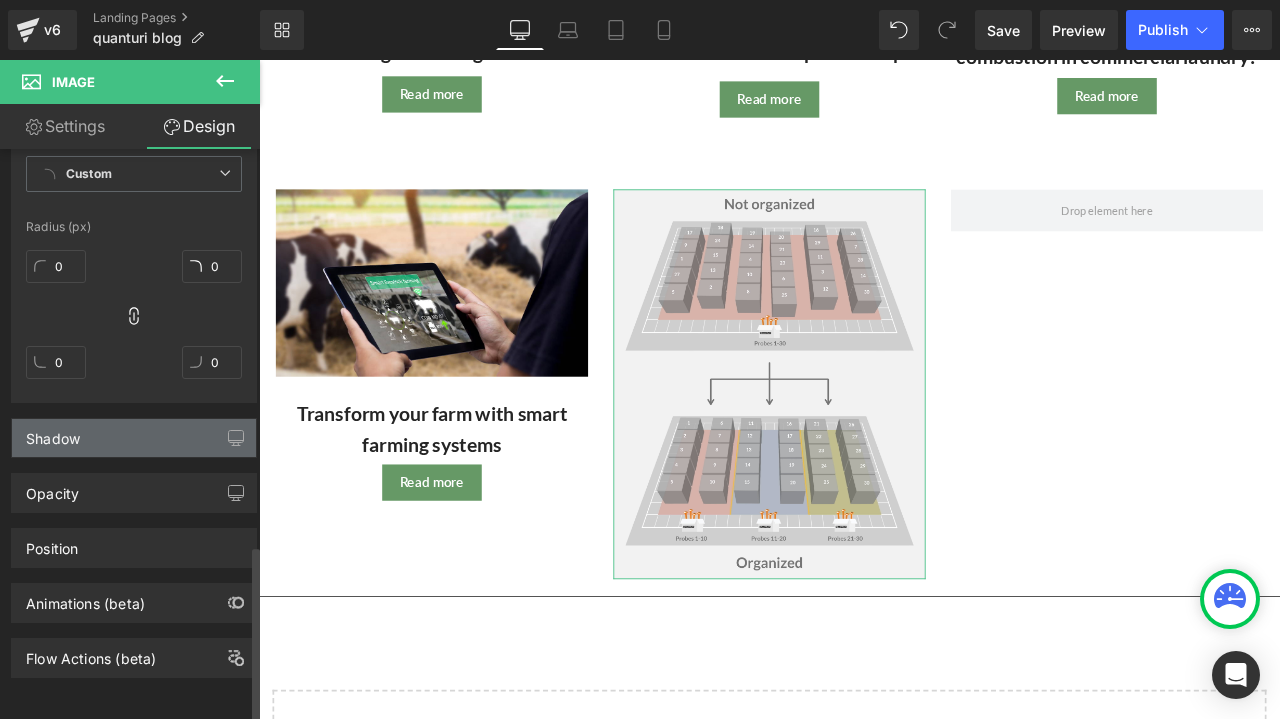click on "Shadow" at bounding box center [134, 438] 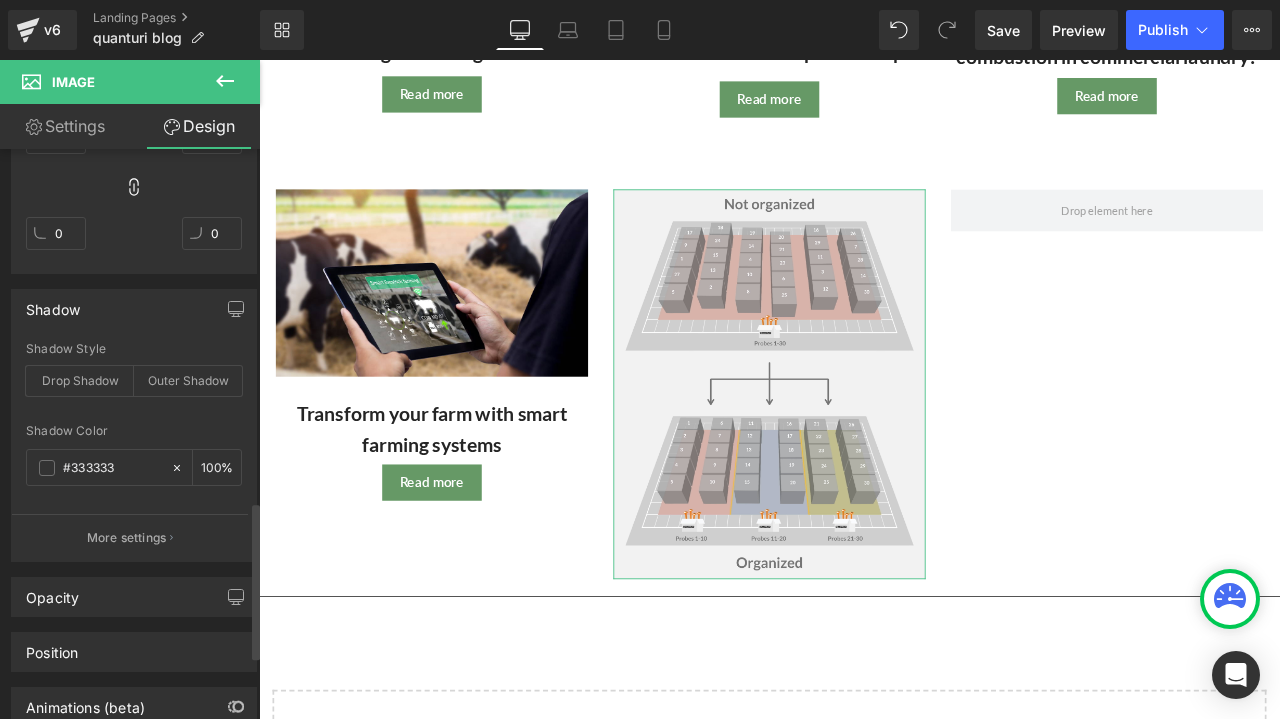 scroll, scrollTop: 1511, scrollLeft: 0, axis: vertical 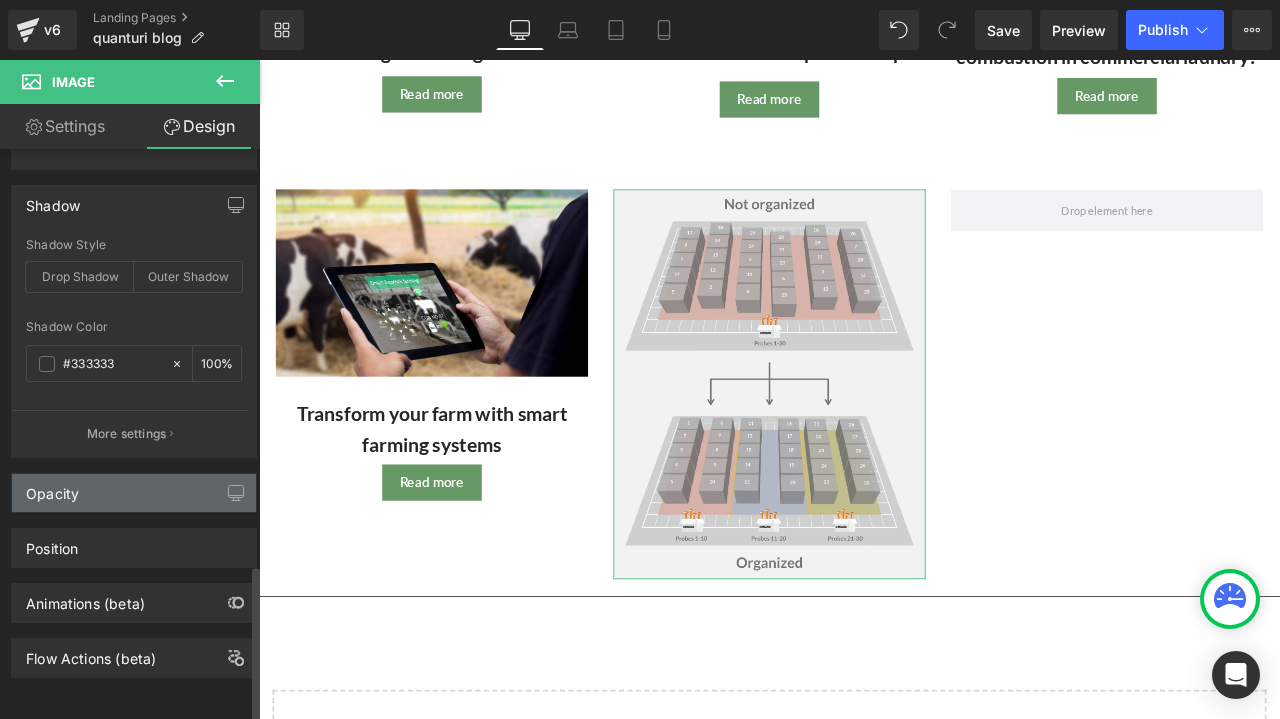 click on "Opacity" at bounding box center (134, 493) 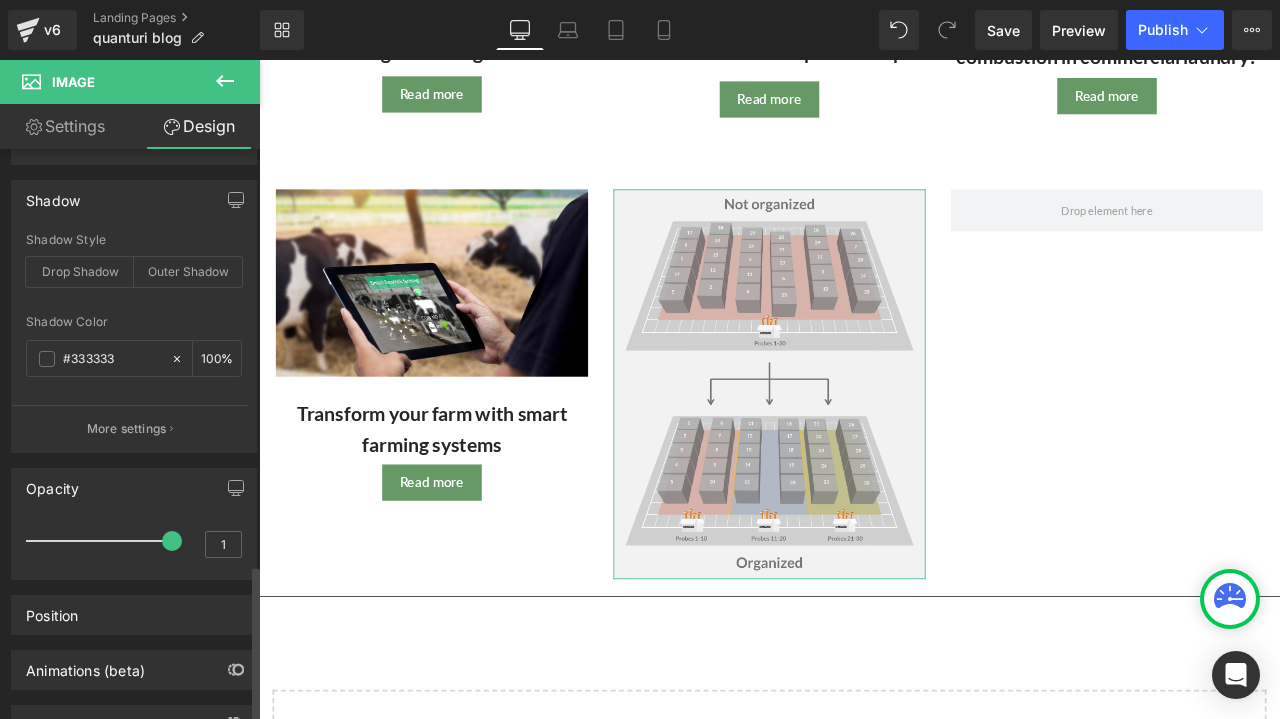 scroll, scrollTop: 1583, scrollLeft: 0, axis: vertical 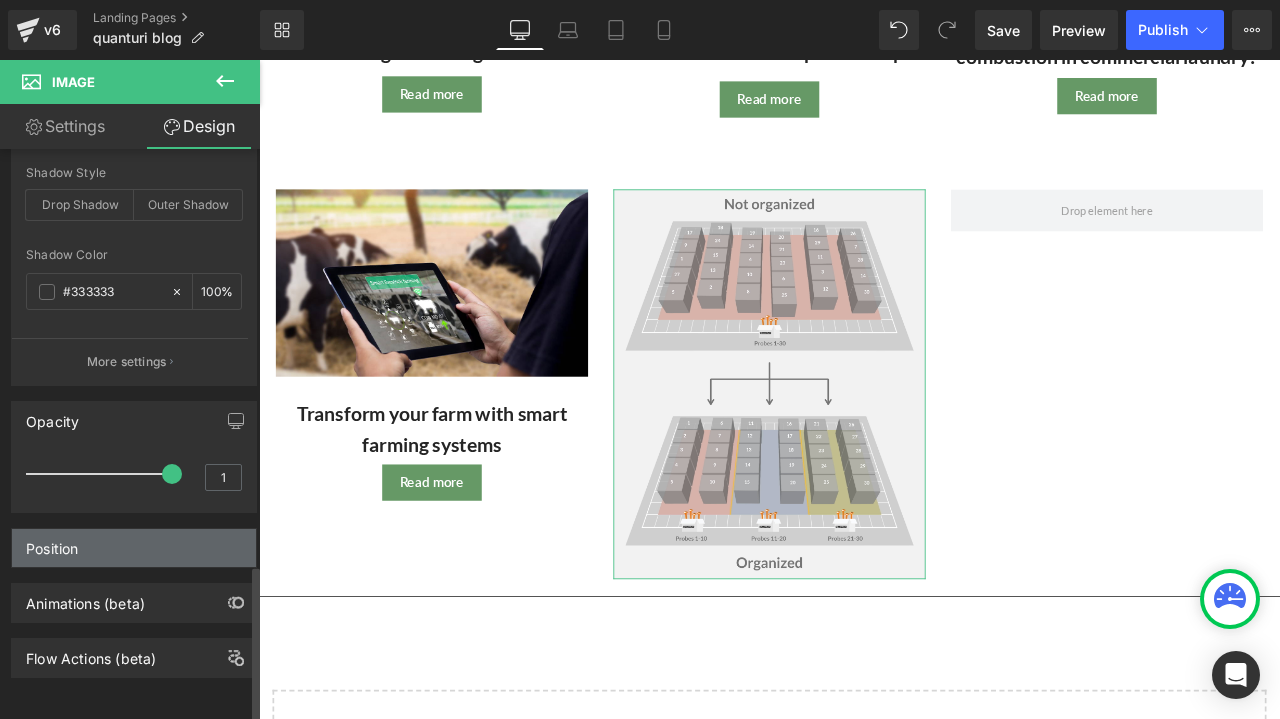 click on "Position" at bounding box center (134, 548) 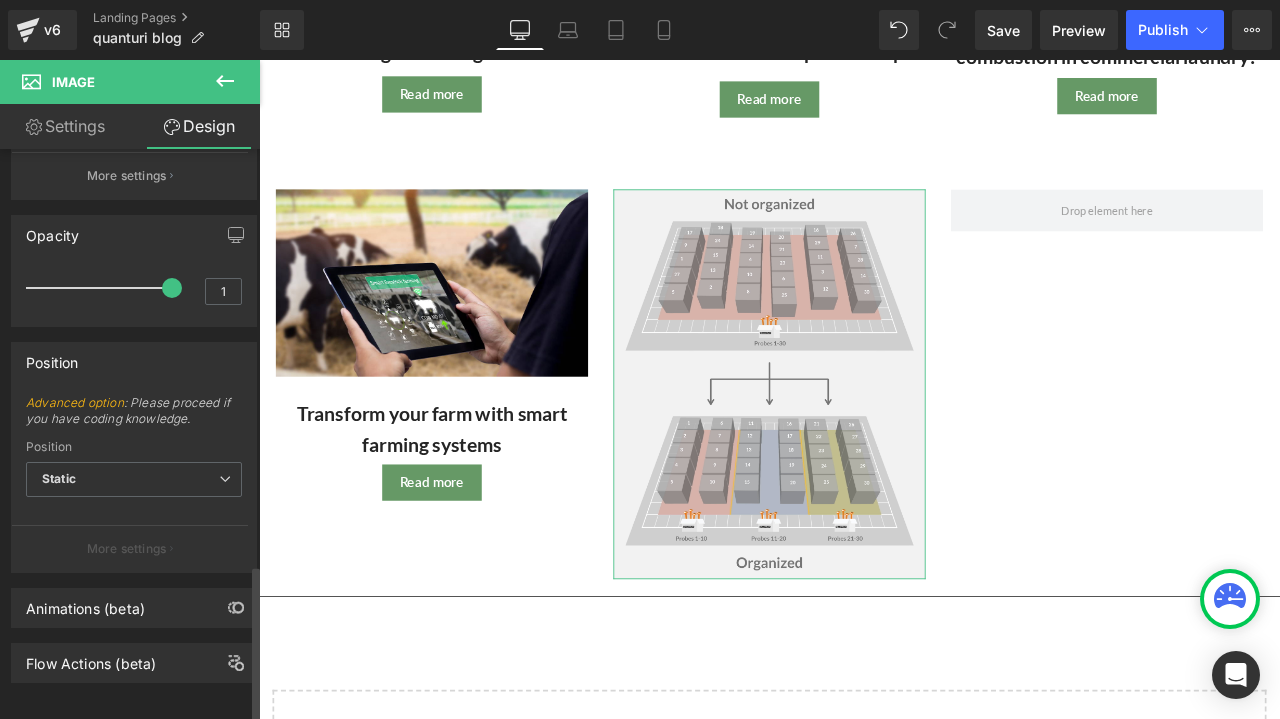 scroll, scrollTop: 1773, scrollLeft: 0, axis: vertical 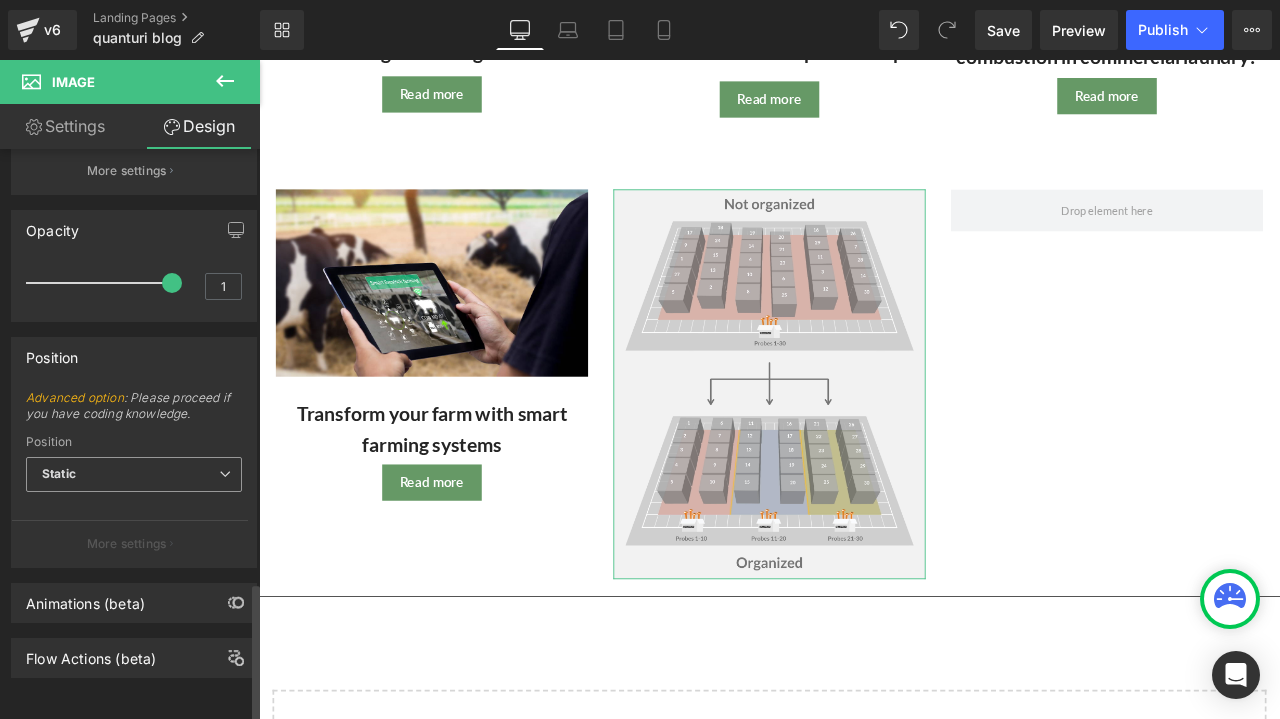 click on "Static" at bounding box center (134, 474) 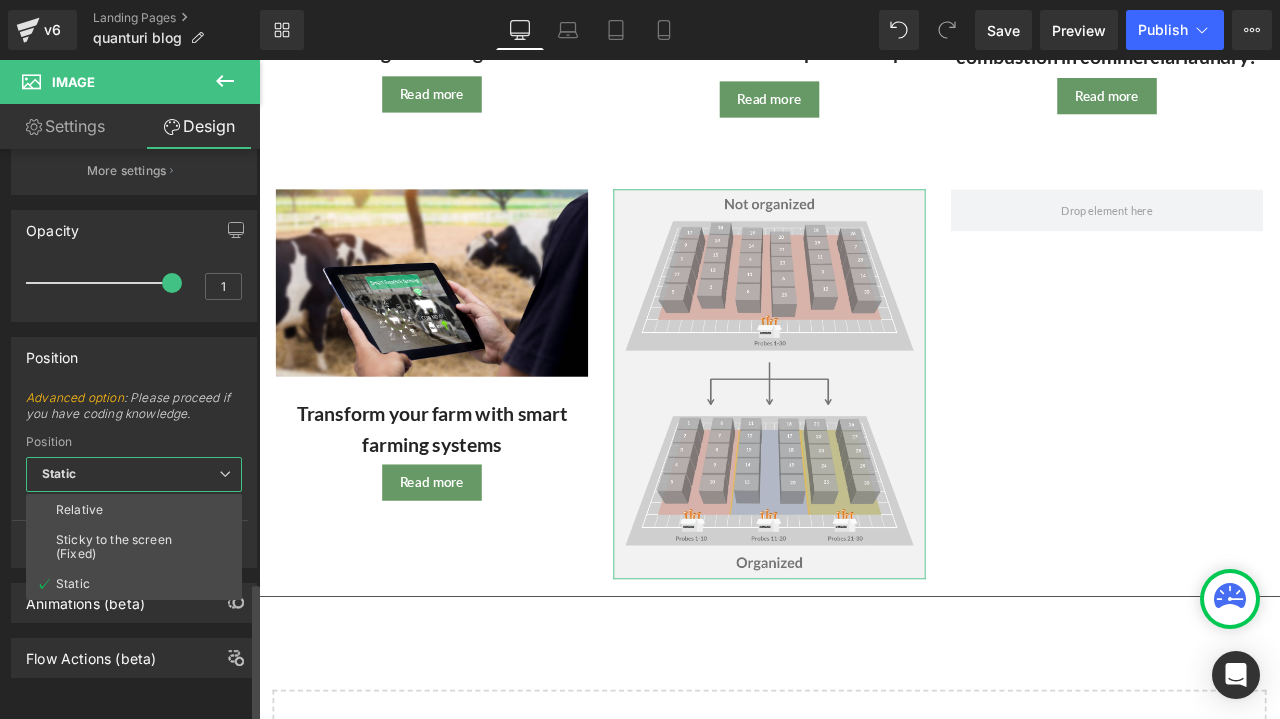 click on "Static" at bounding box center [134, 474] 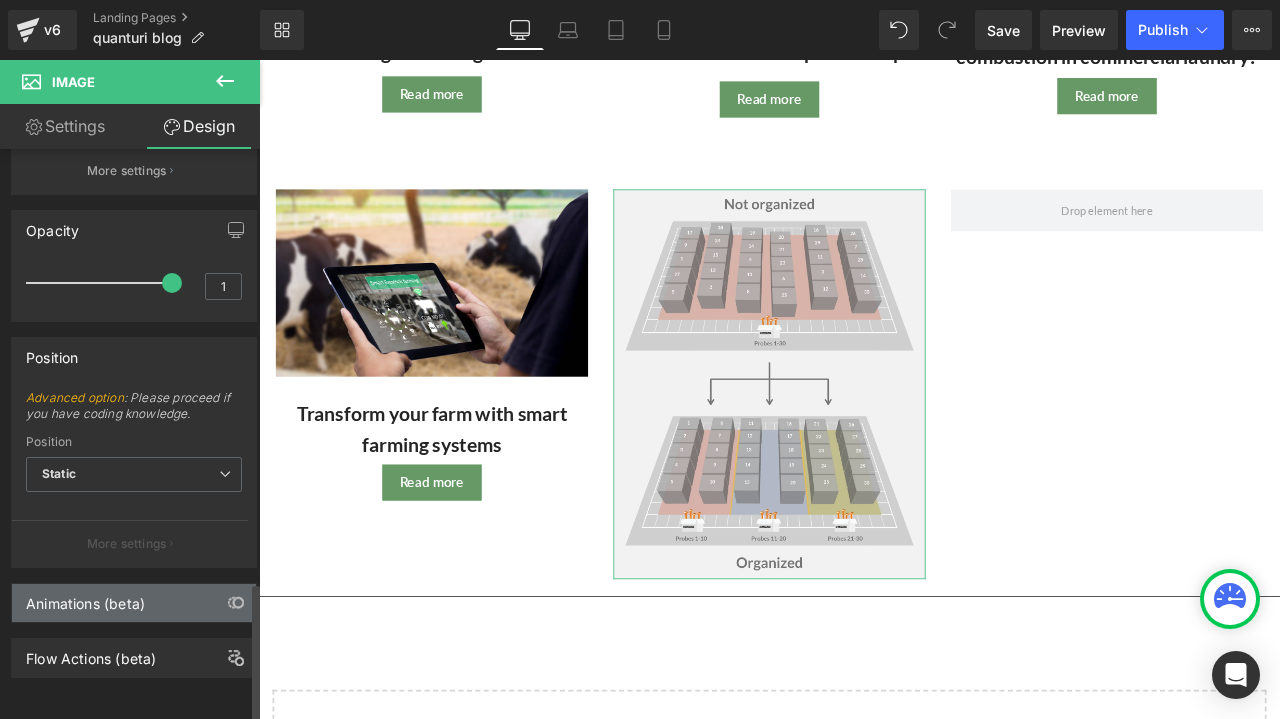 click on "Animations (beta)" at bounding box center (134, 603) 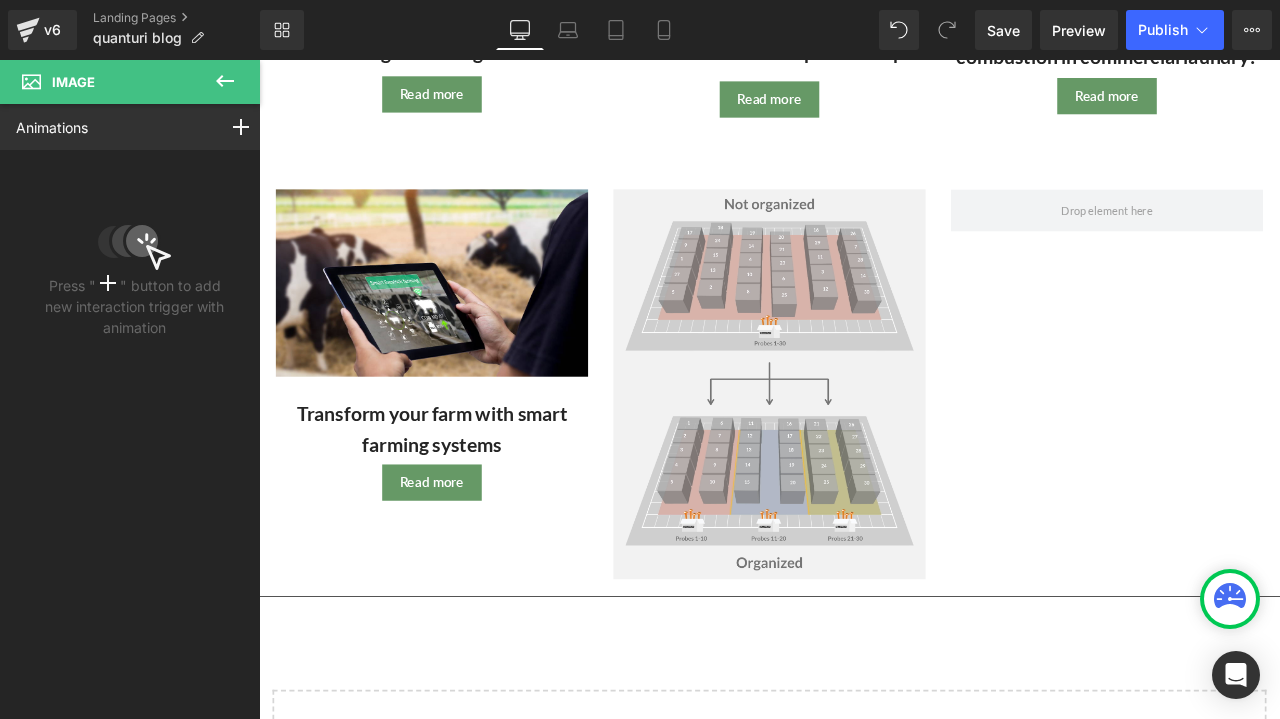 drag, startPoint x: 219, startPoint y: 81, endPoint x: 455, endPoint y: 276, distance: 306.13885 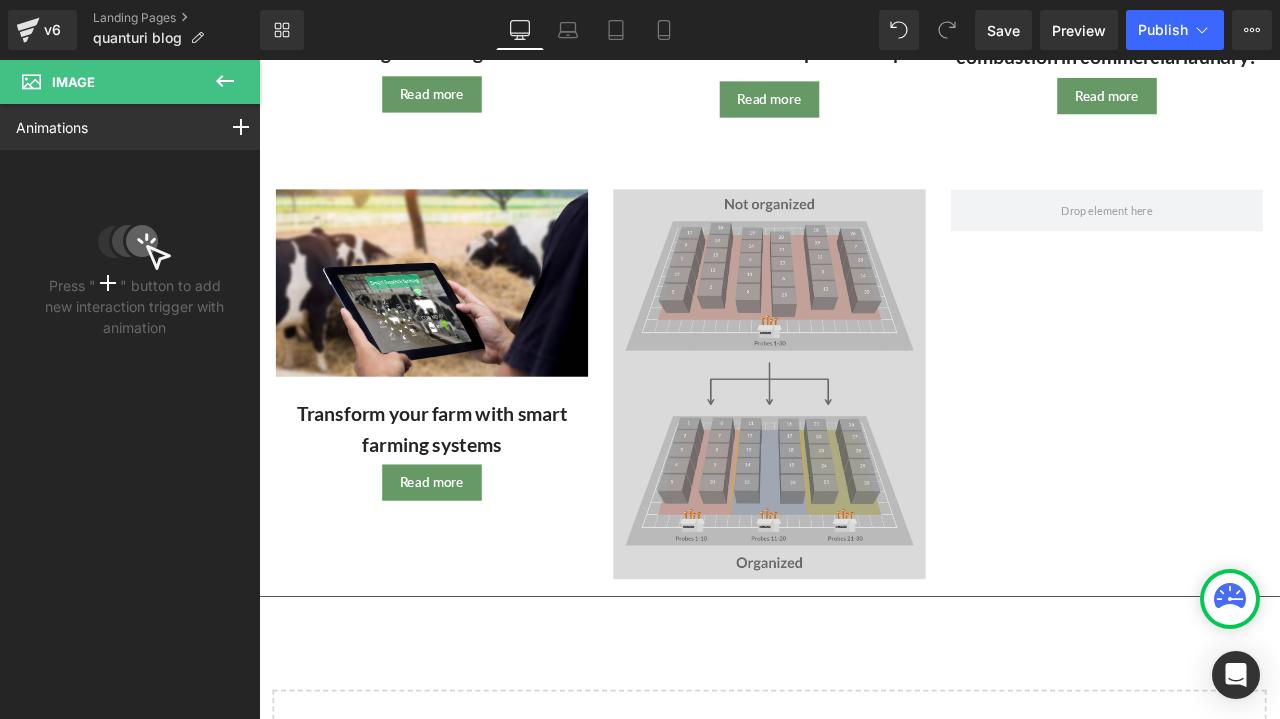 type on "0" 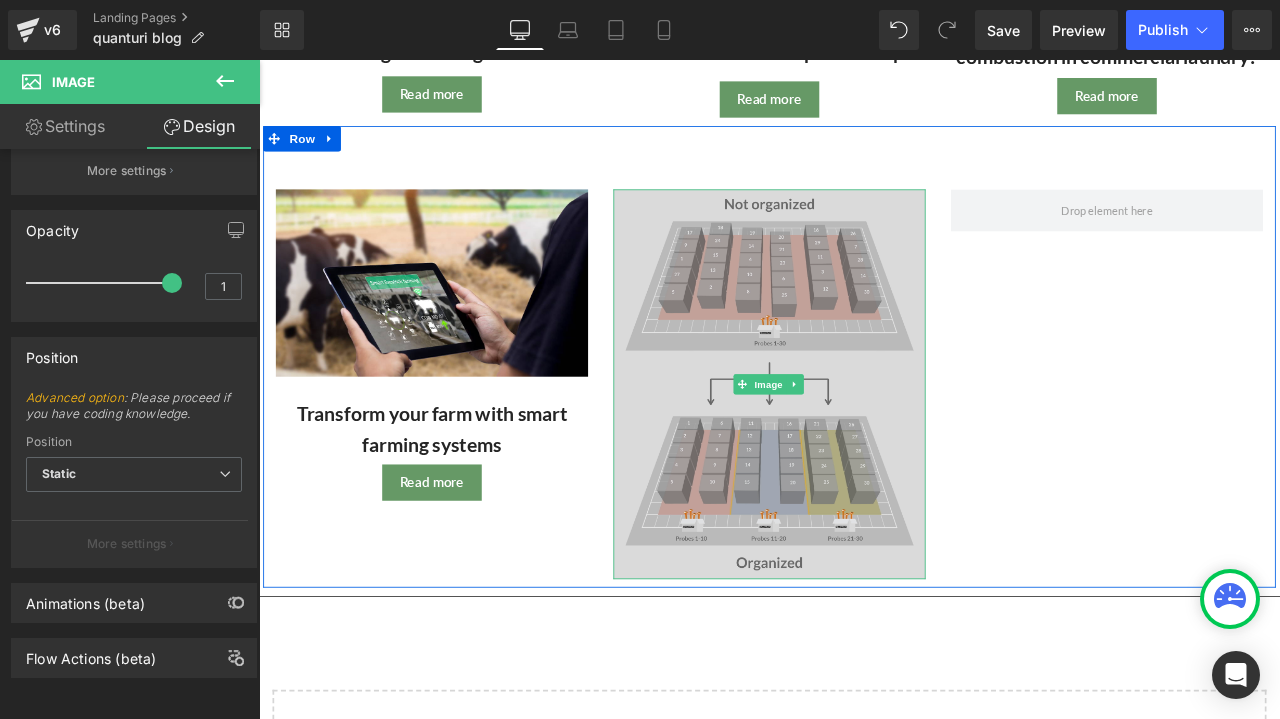 click at bounding box center [864, 444] 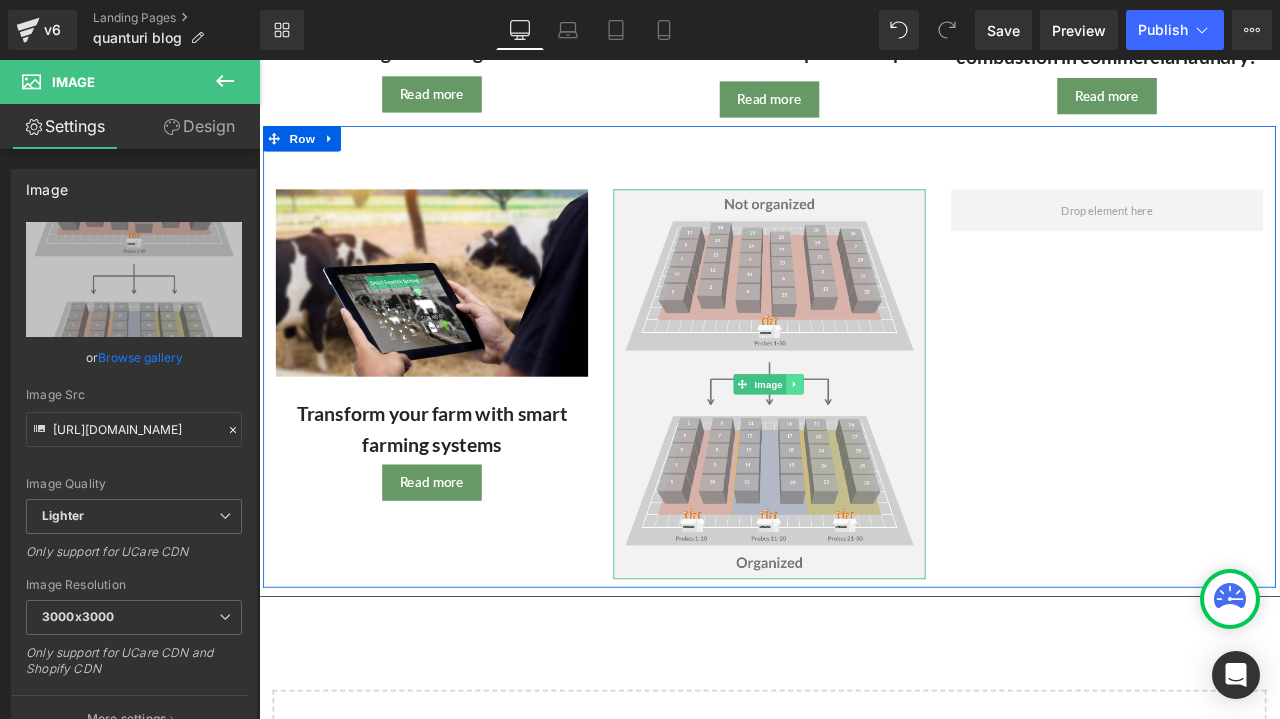 click 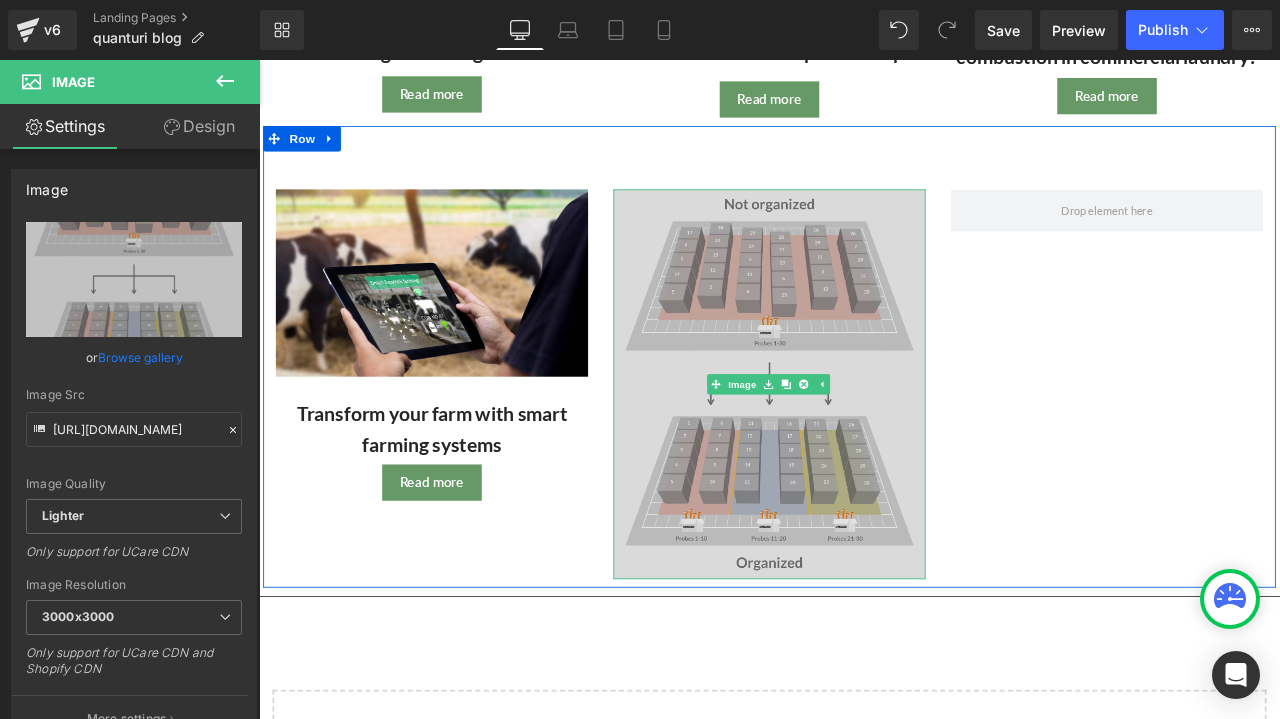 click at bounding box center [864, 444] 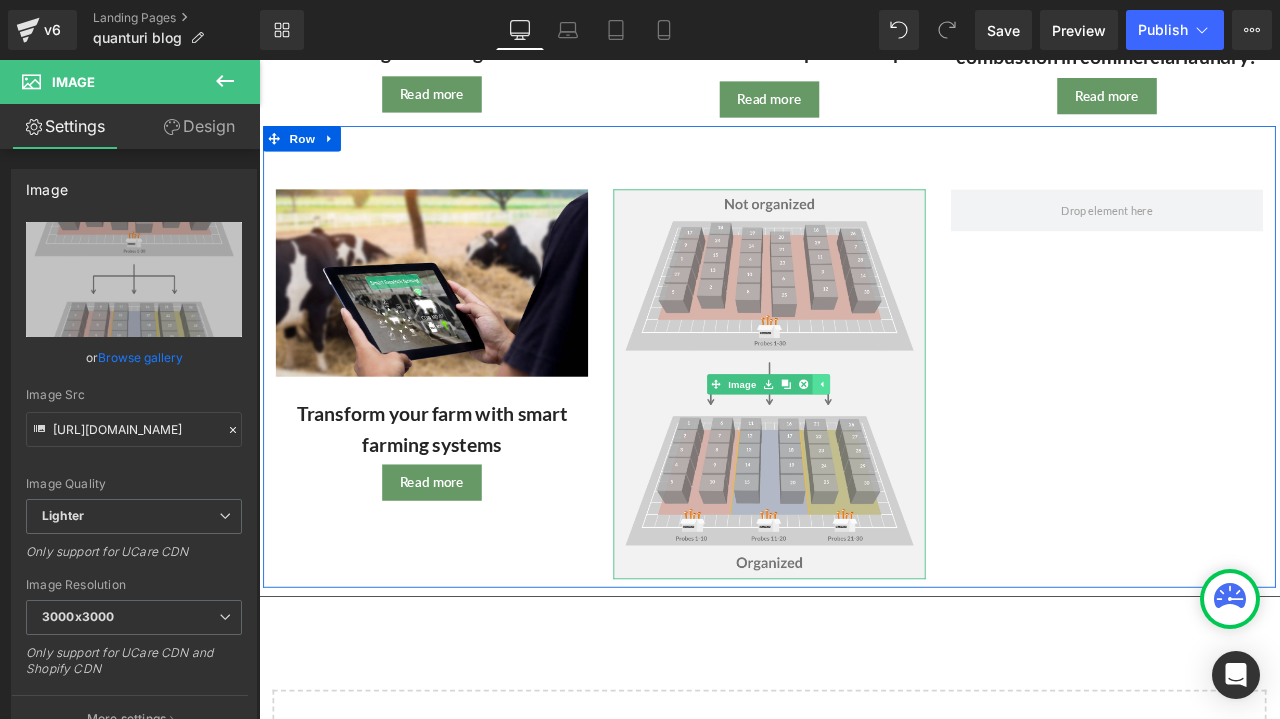 click 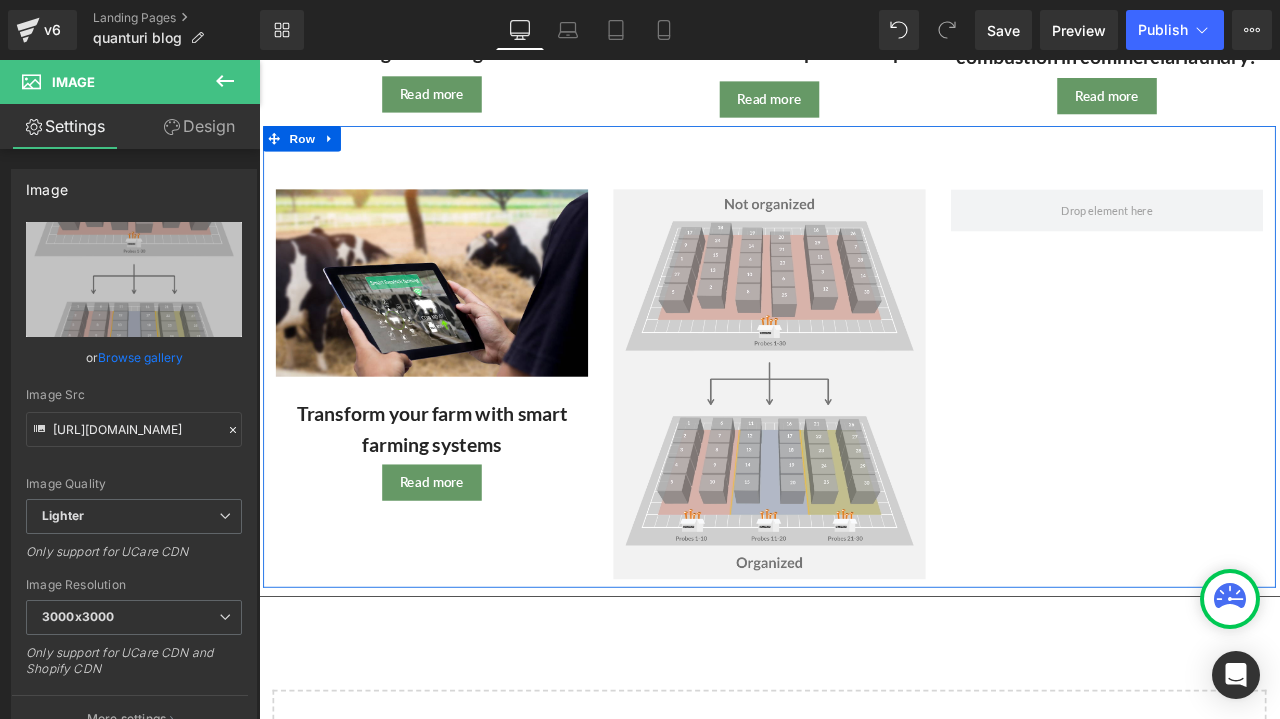 click on "Image         Transform your farm with smart farming systems Heading         Read more Button
Image         Row   75px" at bounding box center [864, 411] 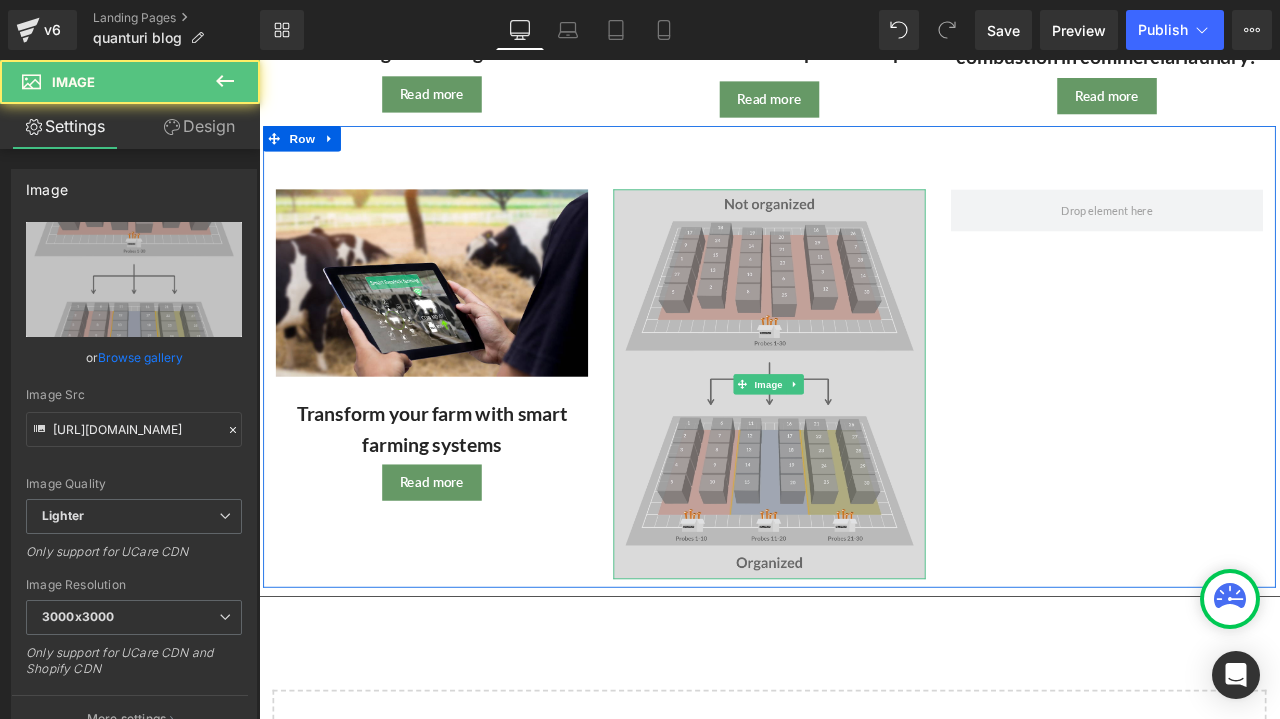 click at bounding box center [864, 444] 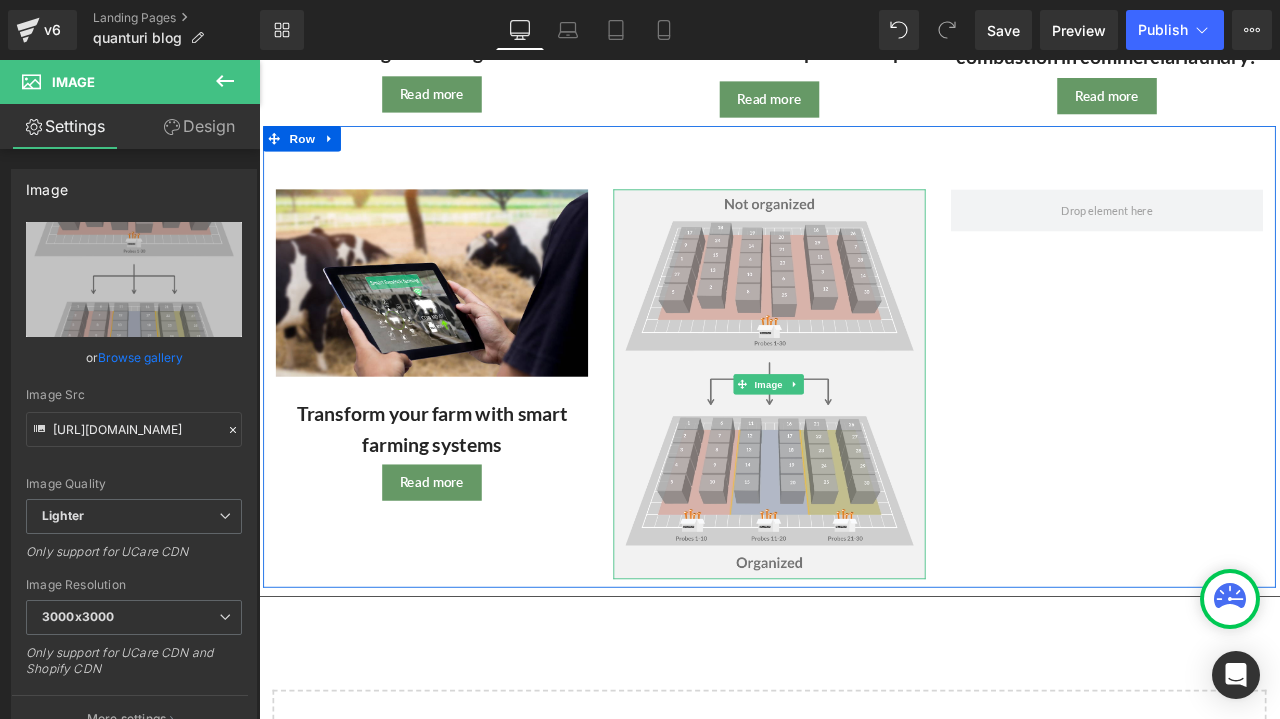 drag, startPoint x: 1032, startPoint y: 670, endPoint x: 662, endPoint y: 437, distance: 437.25165 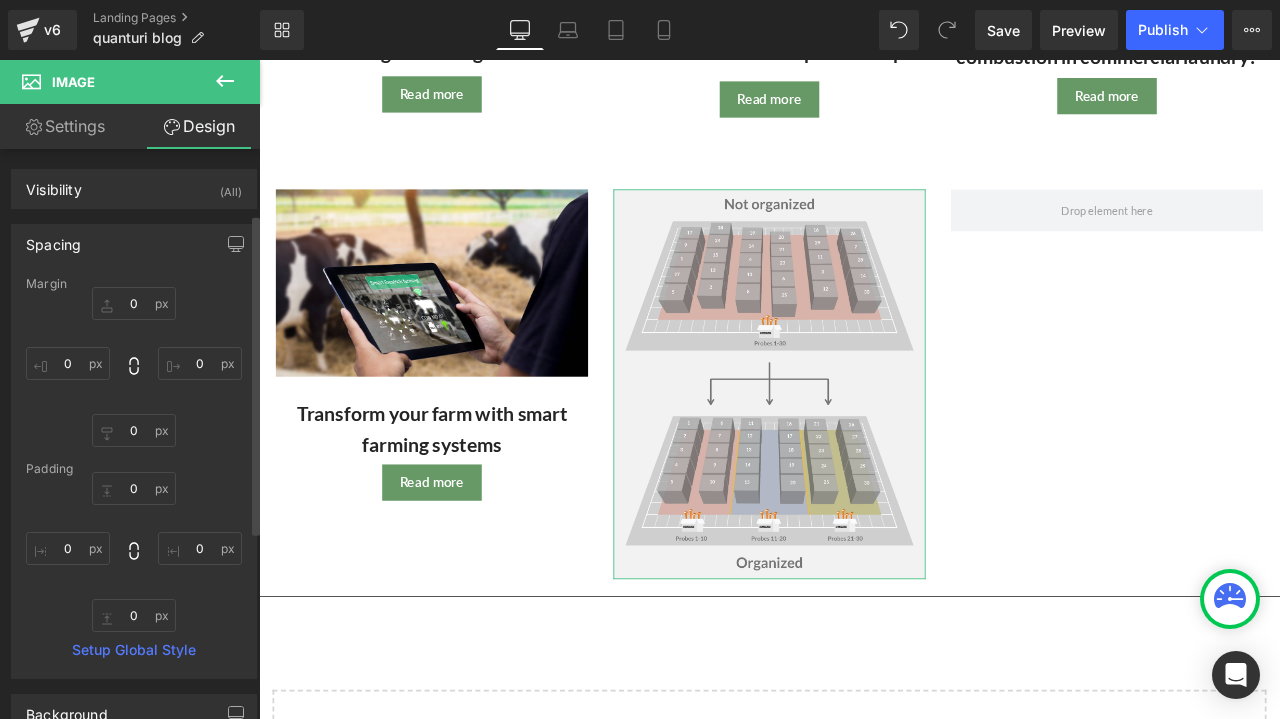 scroll, scrollTop: 300, scrollLeft: 0, axis: vertical 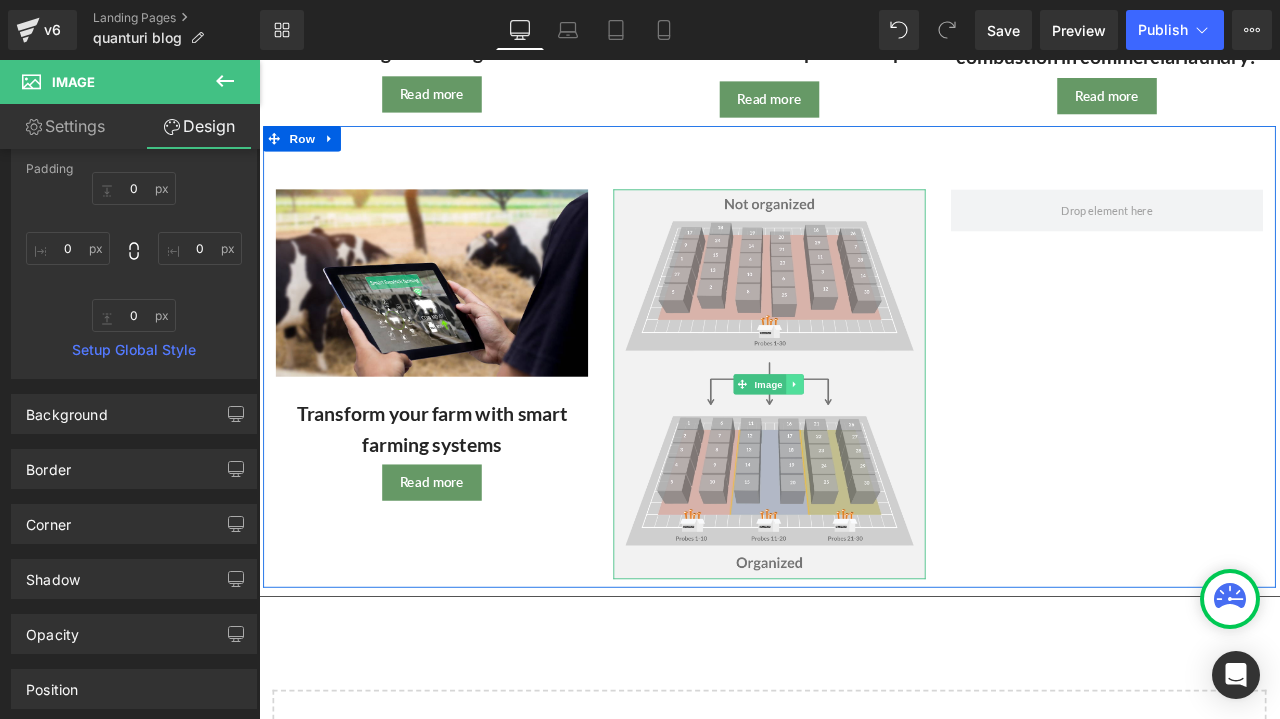click 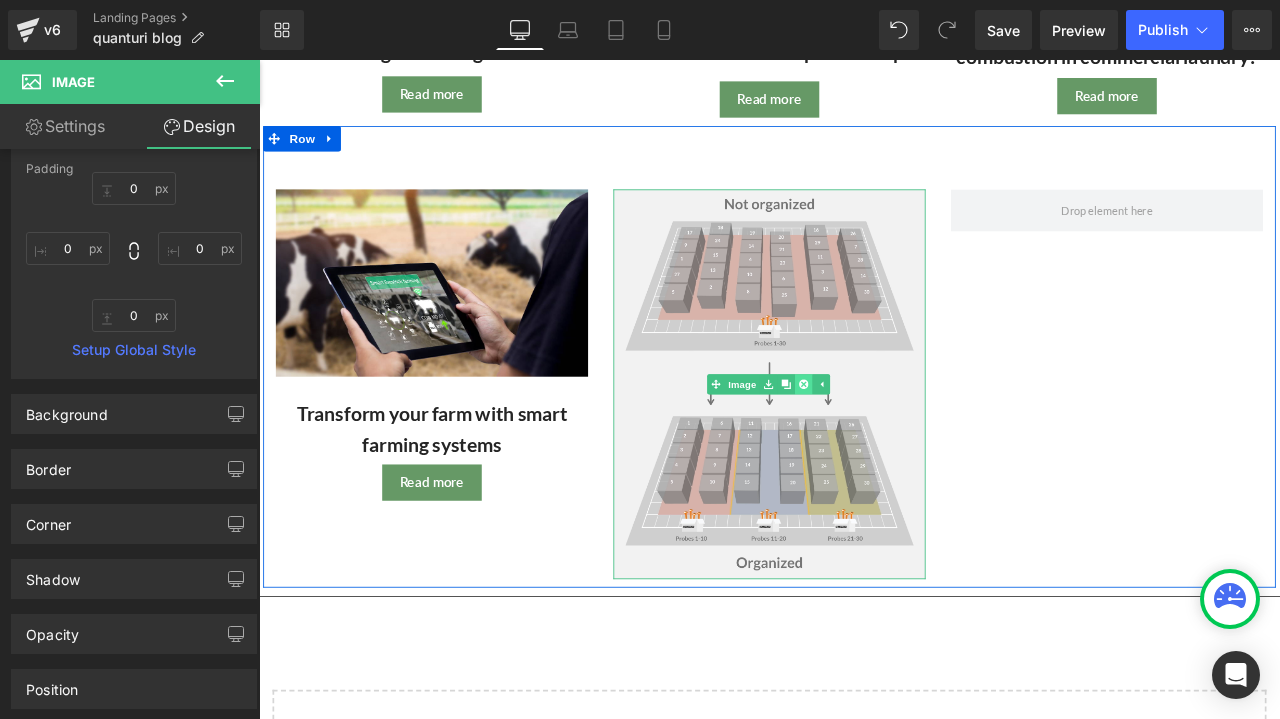 click 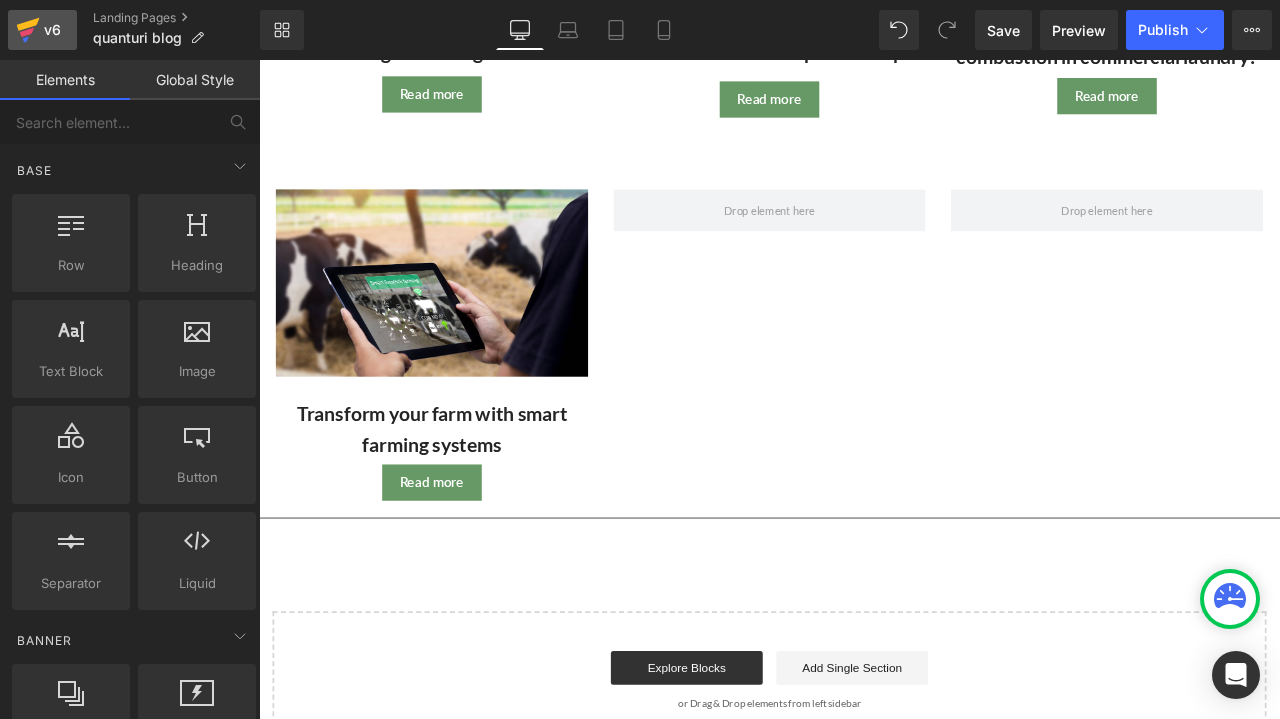 click 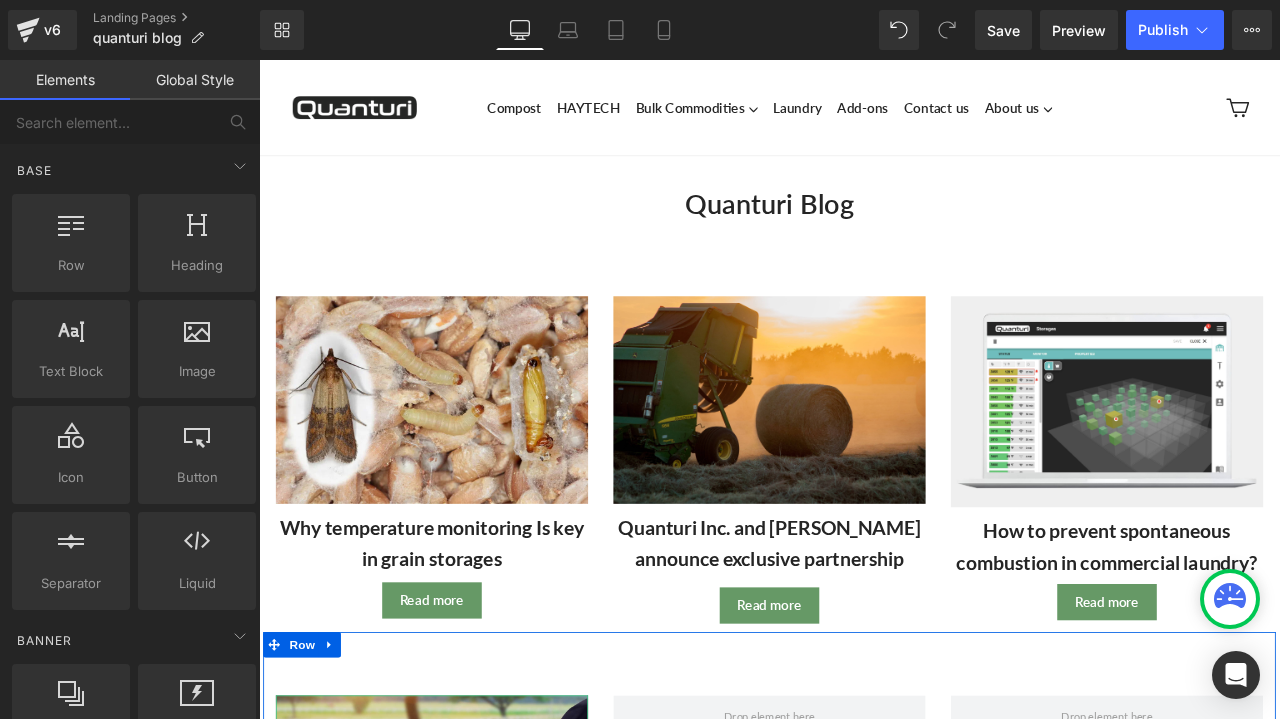 scroll, scrollTop: 300, scrollLeft: 0, axis: vertical 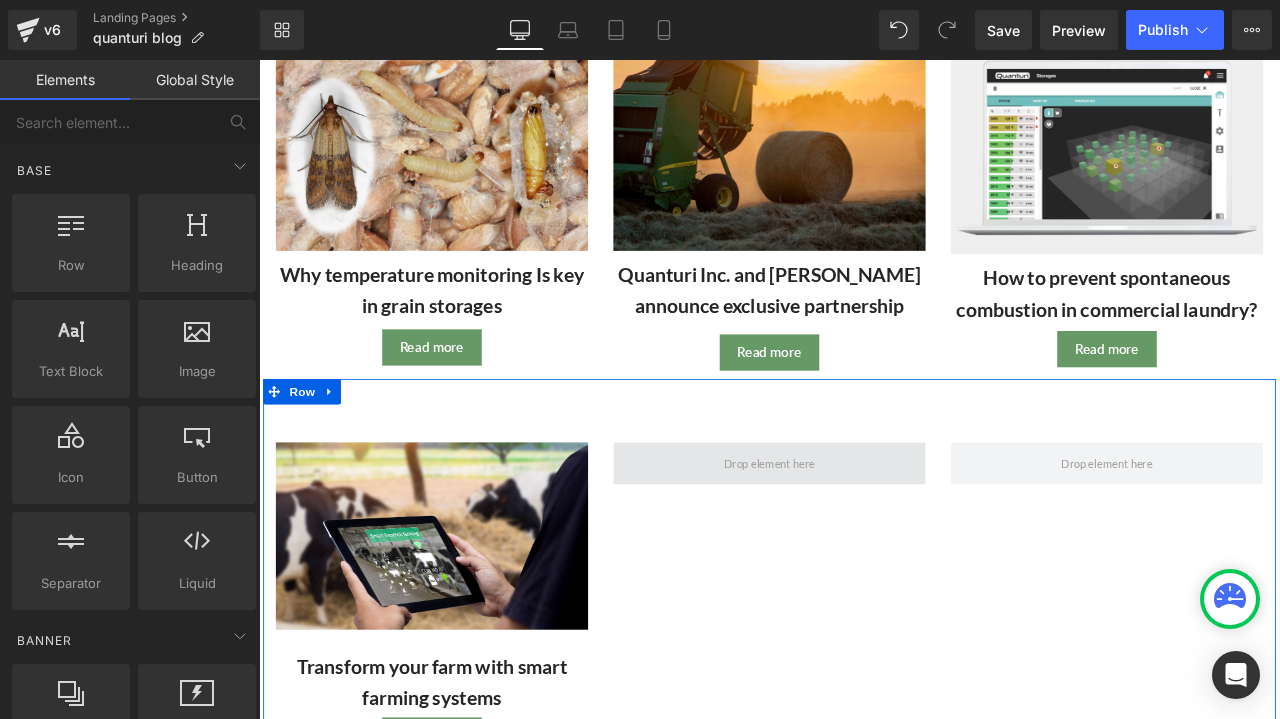 click at bounding box center [864, 537] 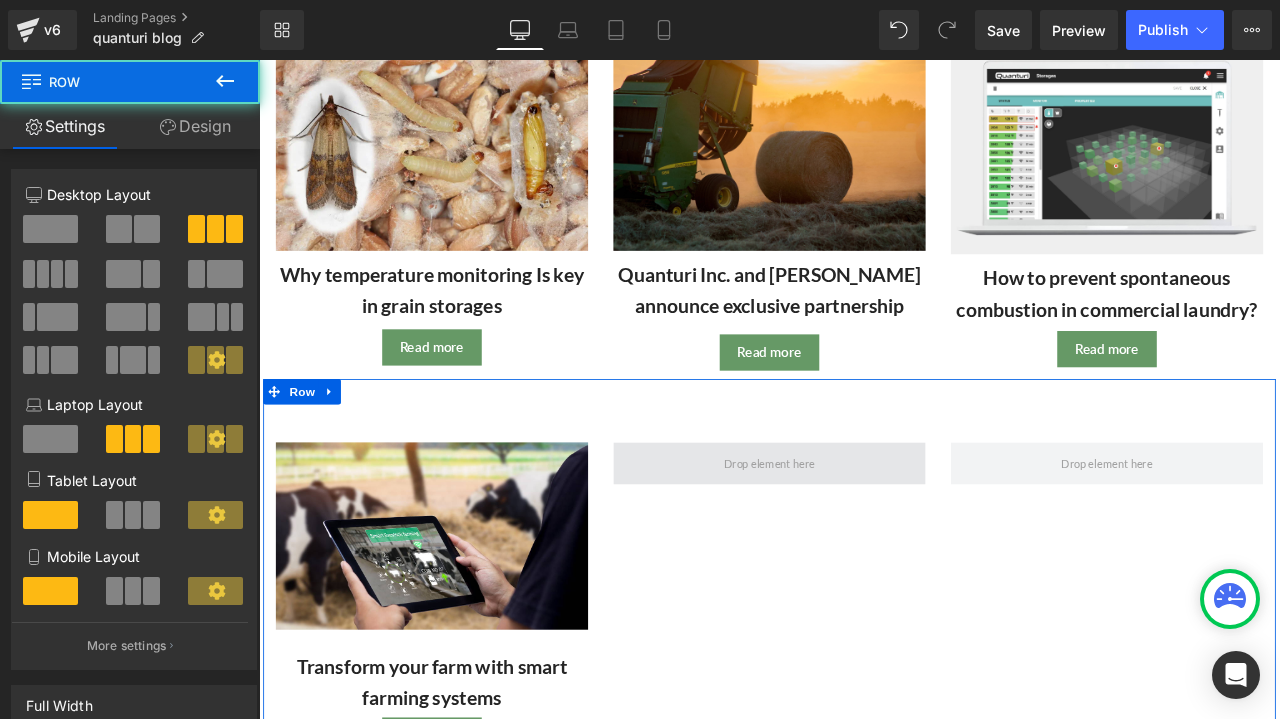 click at bounding box center [864, 538] 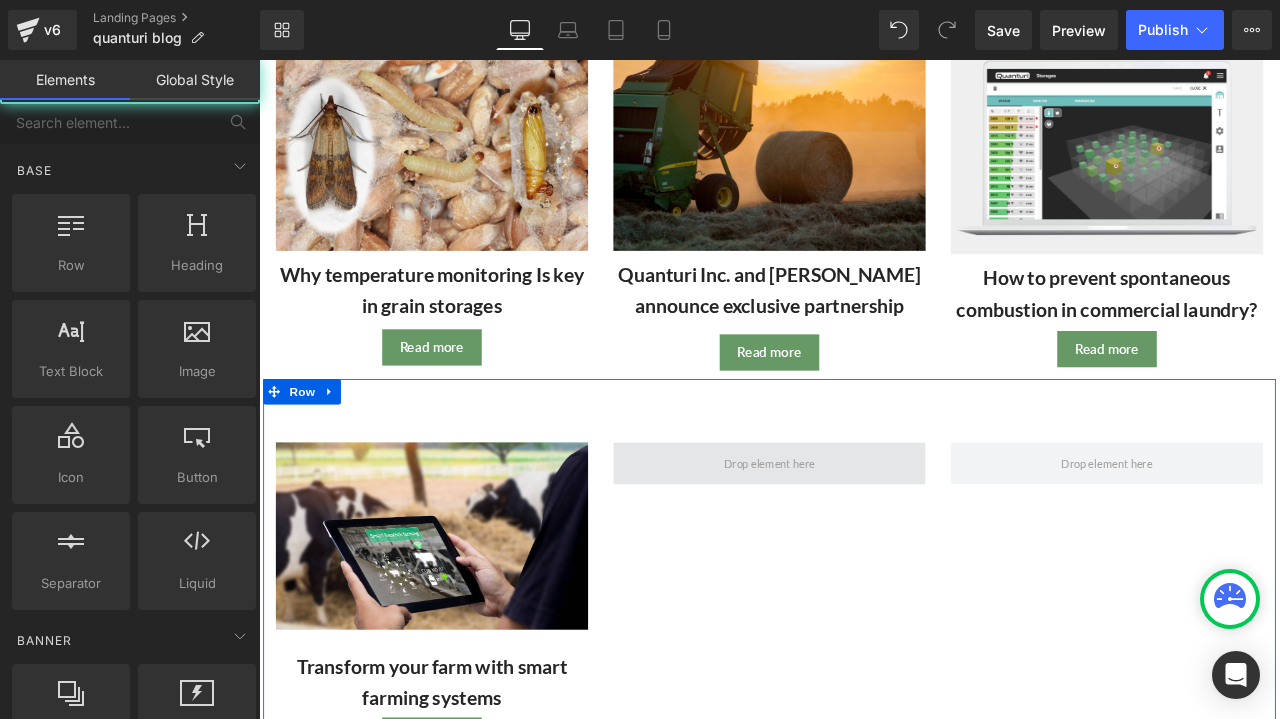 click at bounding box center [864, 537] 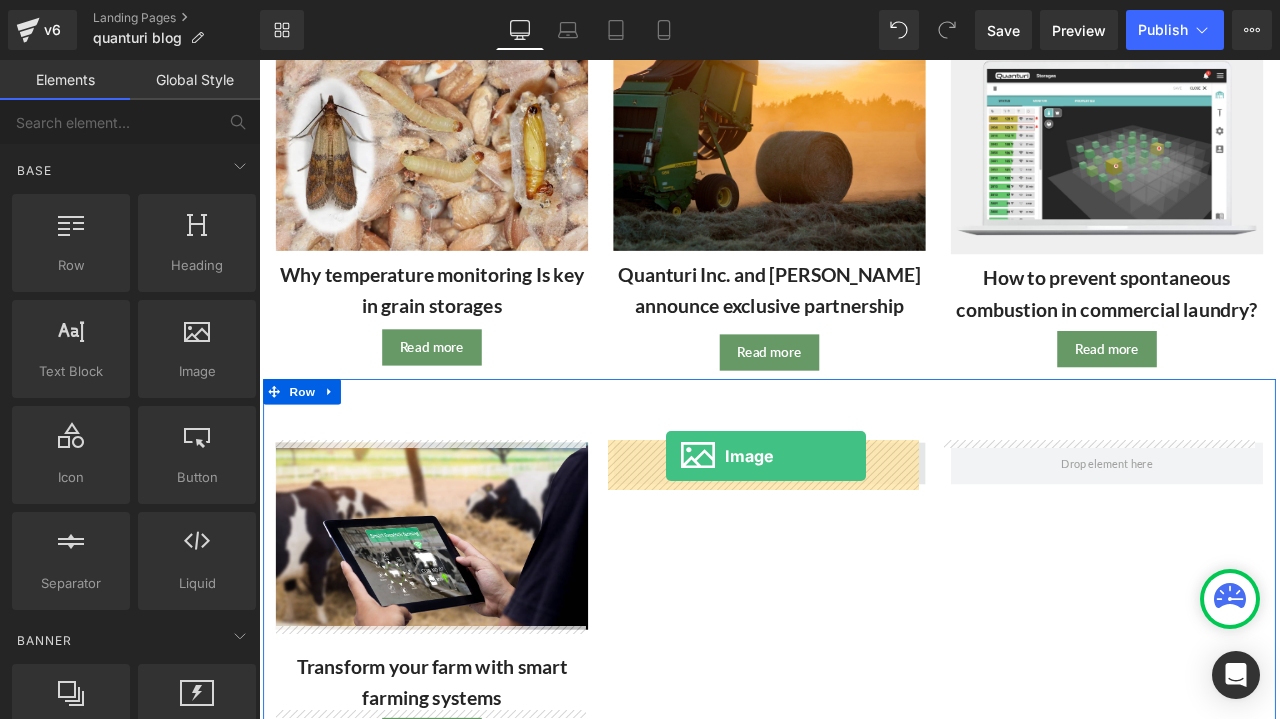 drag, startPoint x: 451, startPoint y: 395, endPoint x: 741, endPoint y: 529, distance: 319.46204 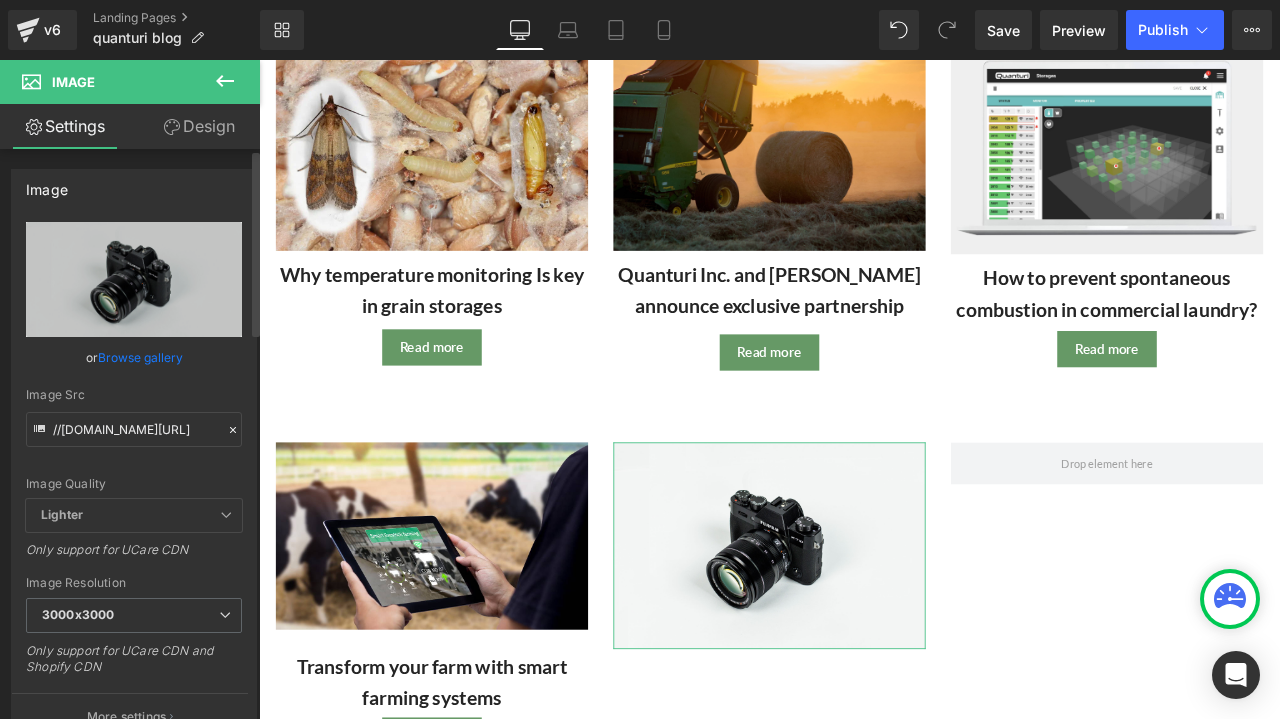 click on "Browse gallery" at bounding box center (140, 357) 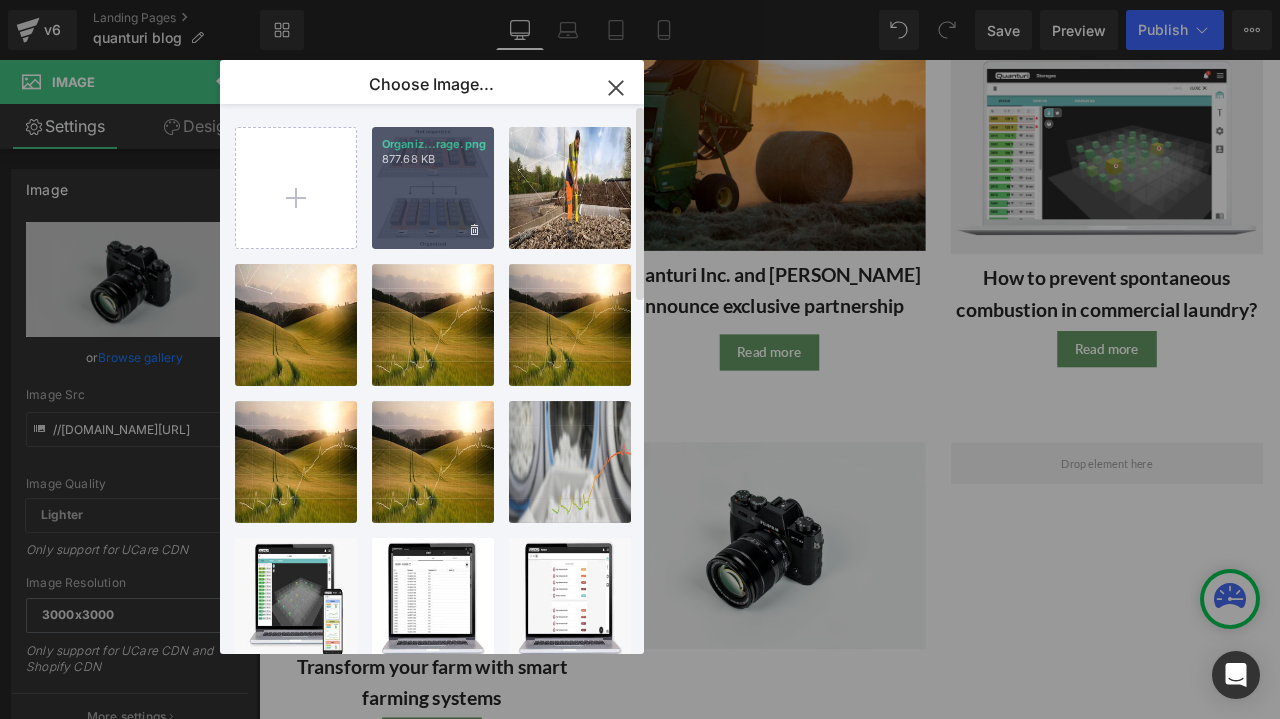 click on "877.68 KB" at bounding box center [433, 159] 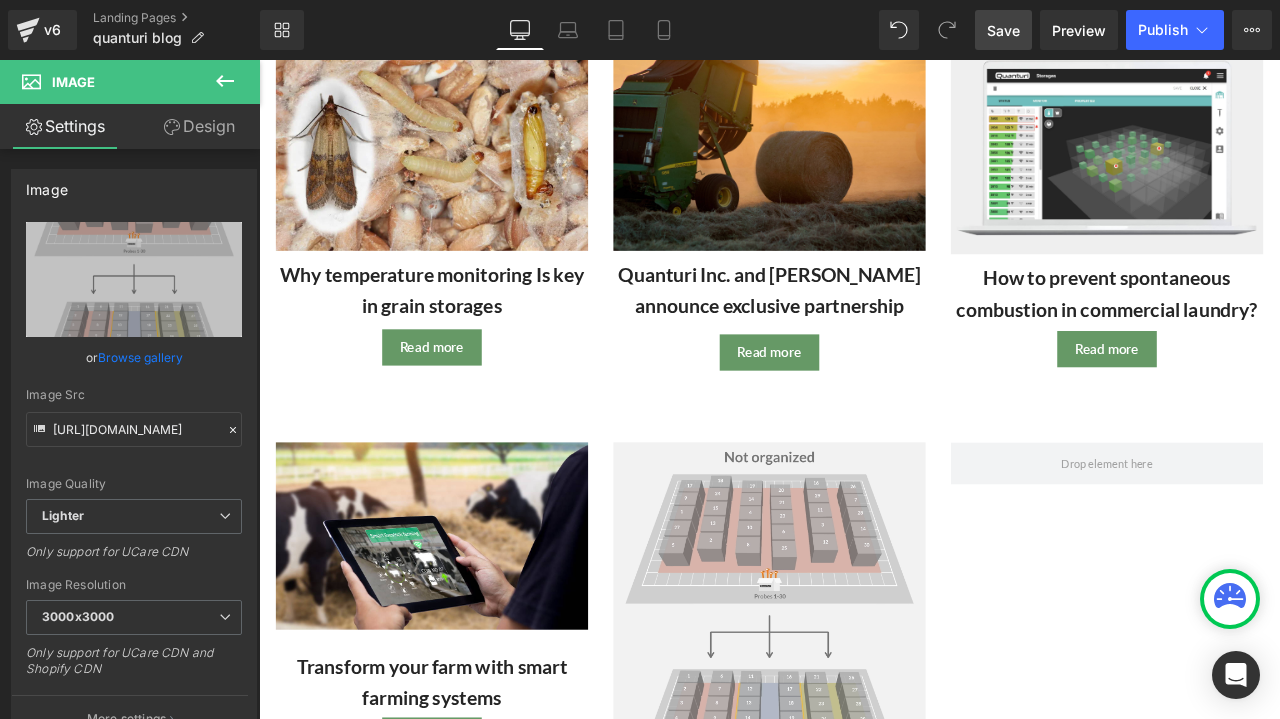 click on "Save" at bounding box center [1003, 30] 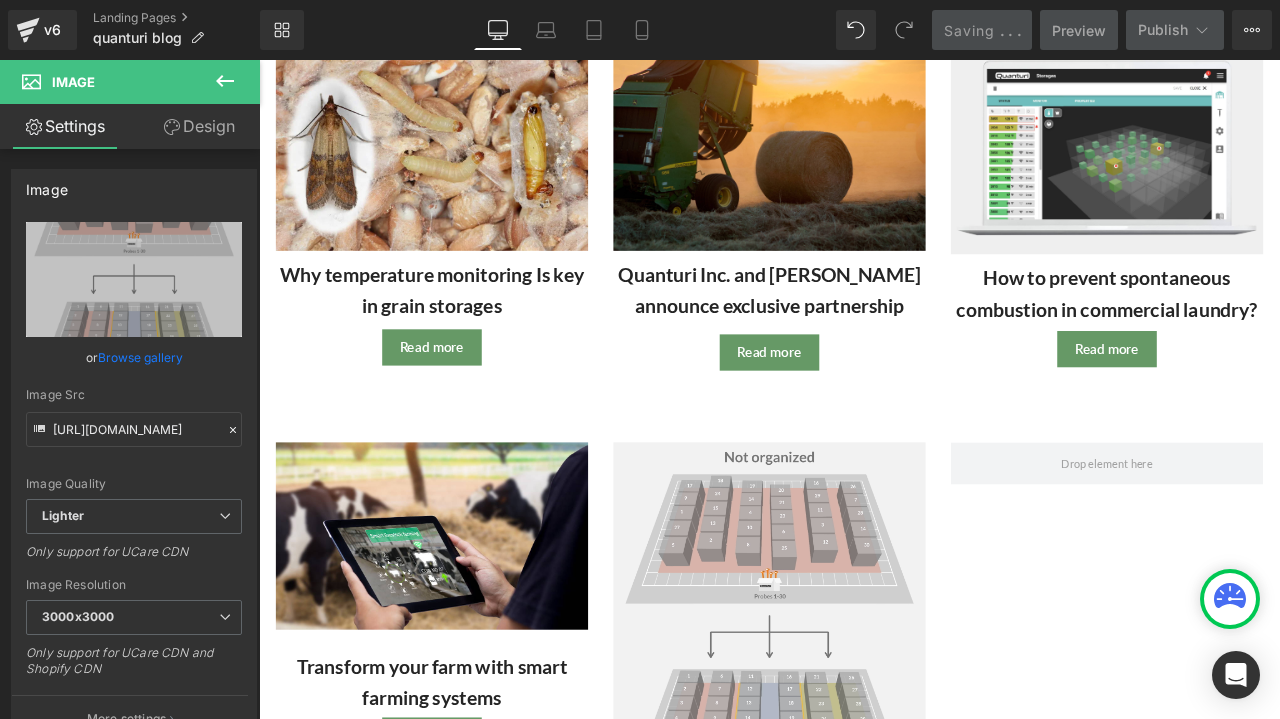 click 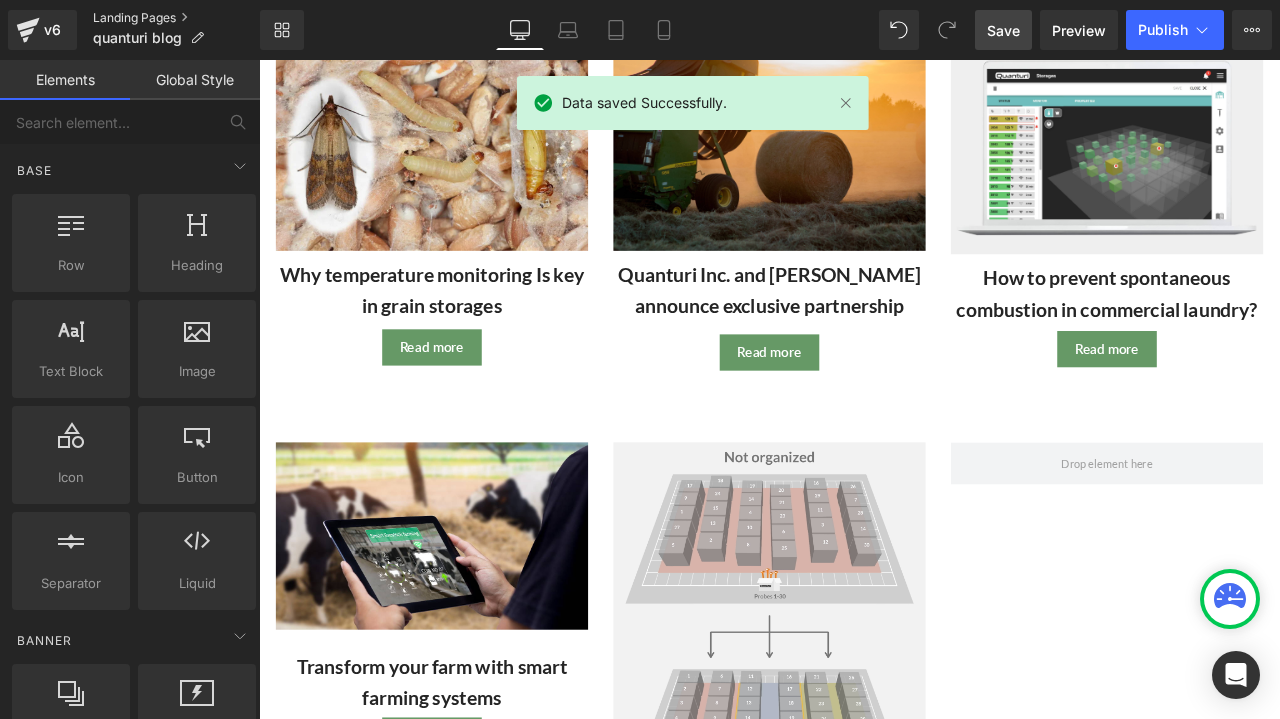 click on "Landing Pages" at bounding box center (176, 18) 